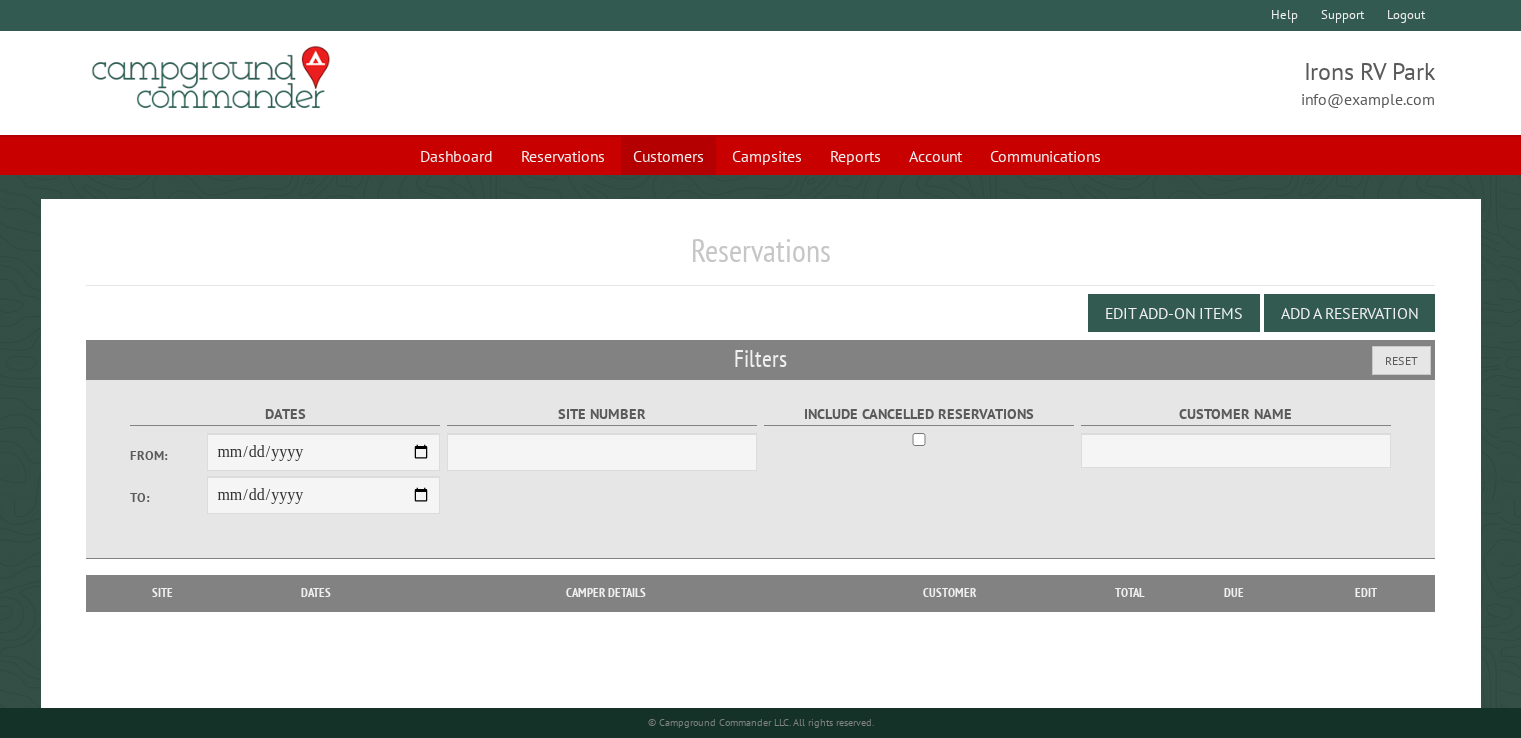 scroll, scrollTop: 0, scrollLeft: 0, axis: both 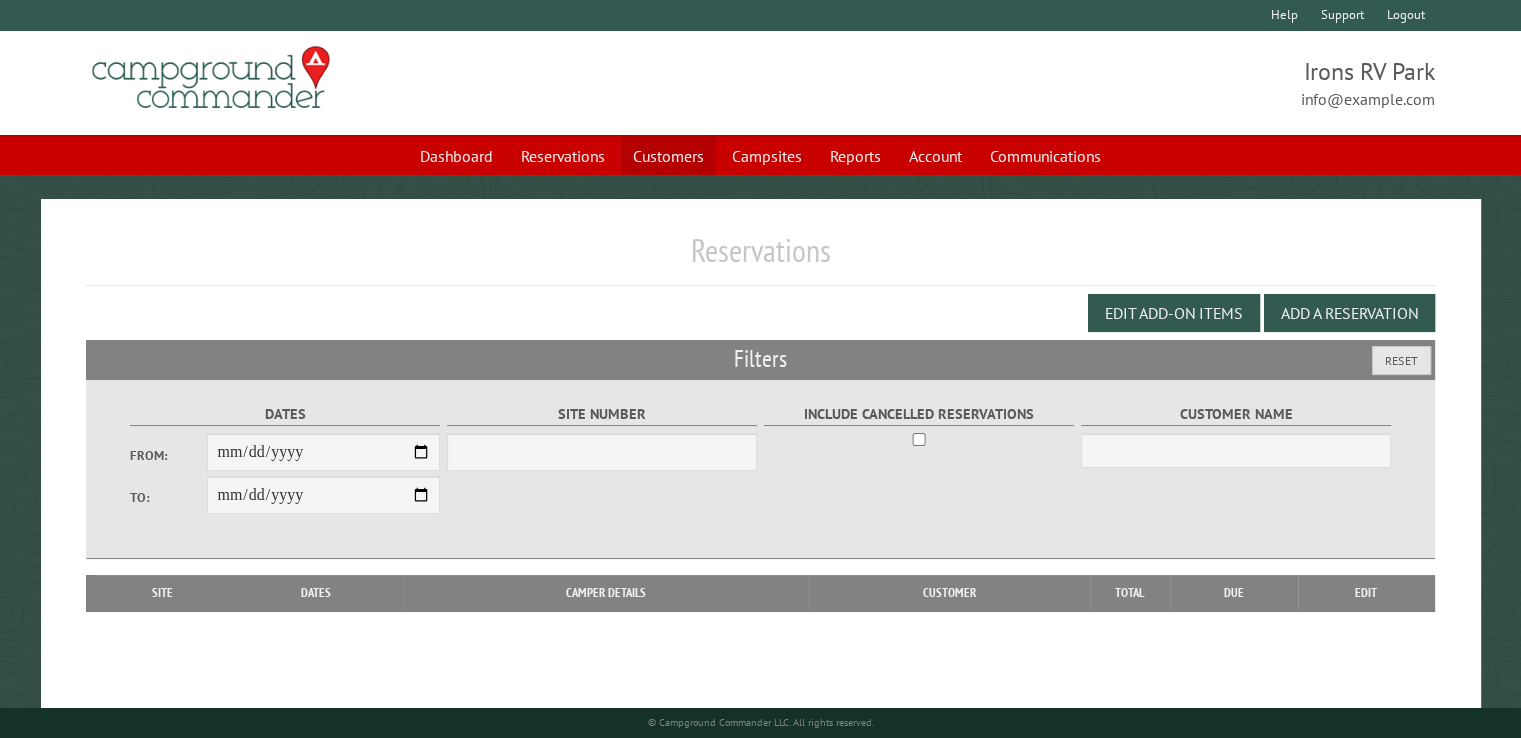click on "Customers" at bounding box center [668, 156] 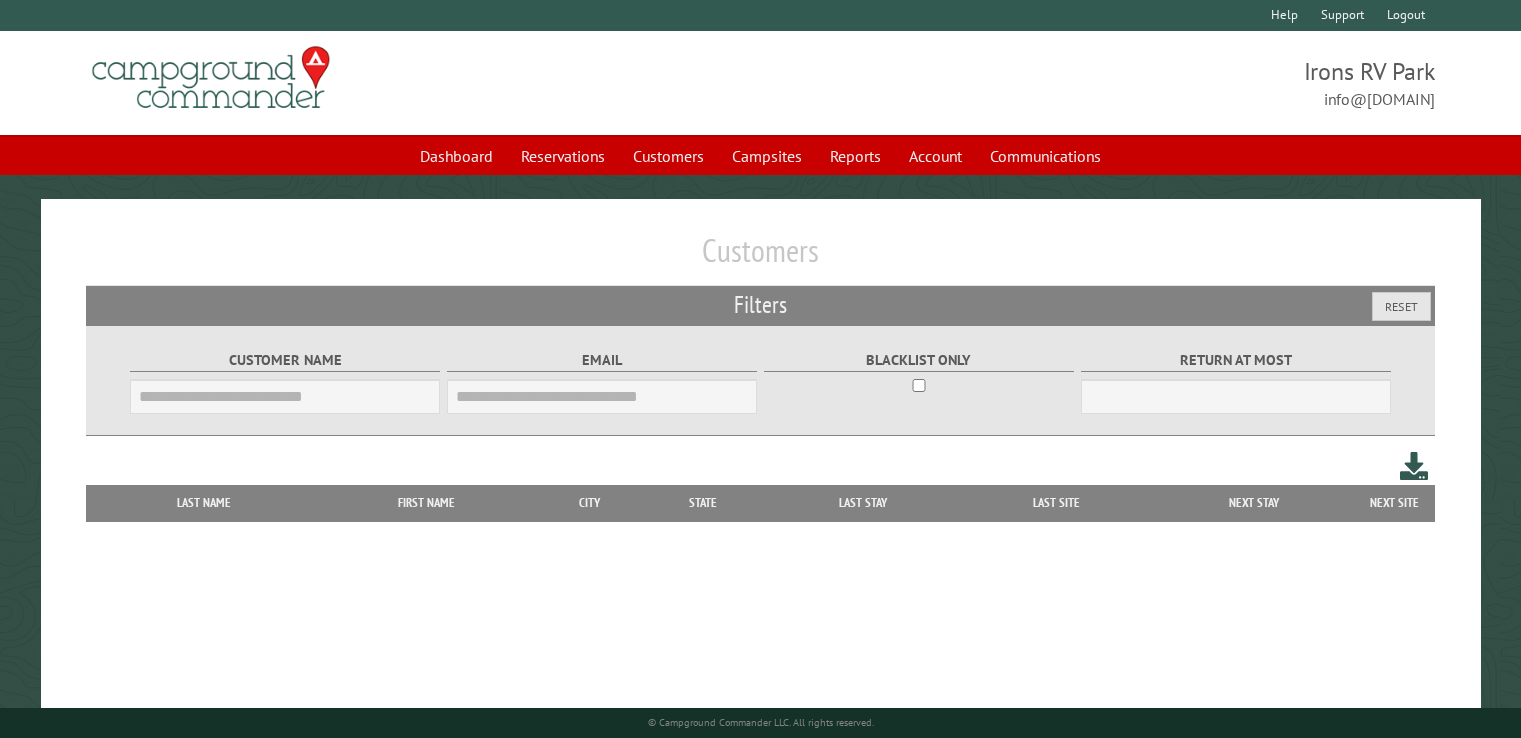 scroll, scrollTop: 0, scrollLeft: 0, axis: both 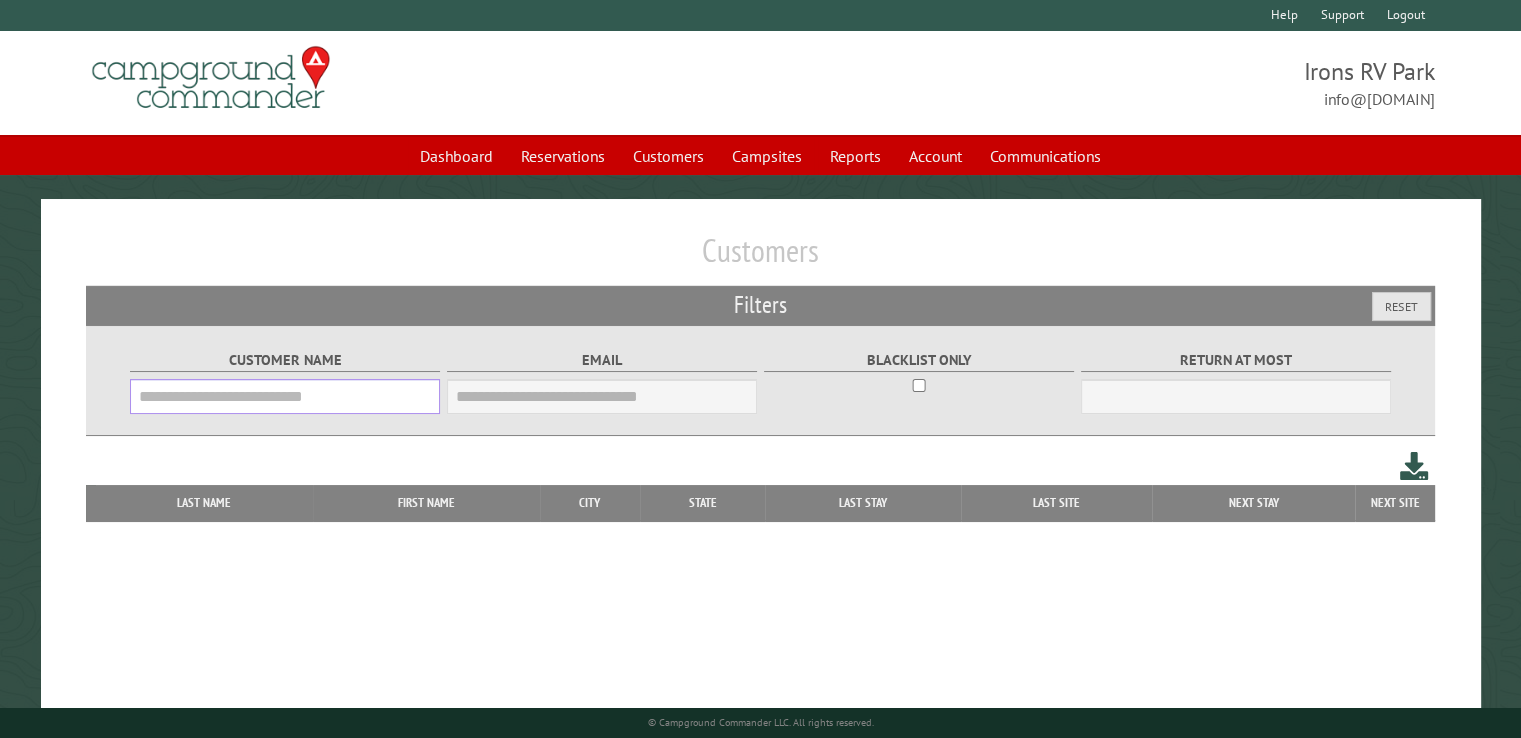 click on "Customer Name" at bounding box center [285, 396] 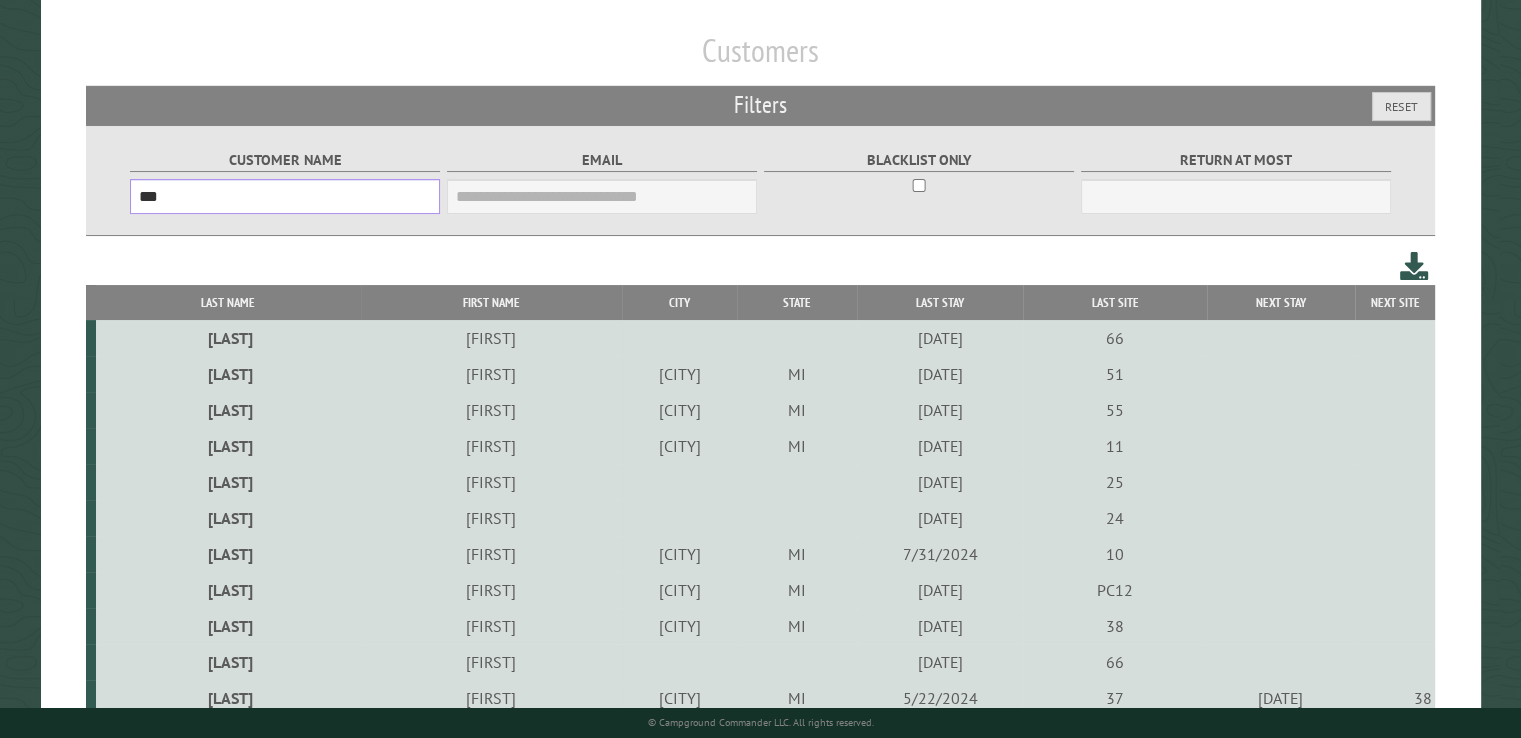 scroll, scrollTop: 99, scrollLeft: 0, axis: vertical 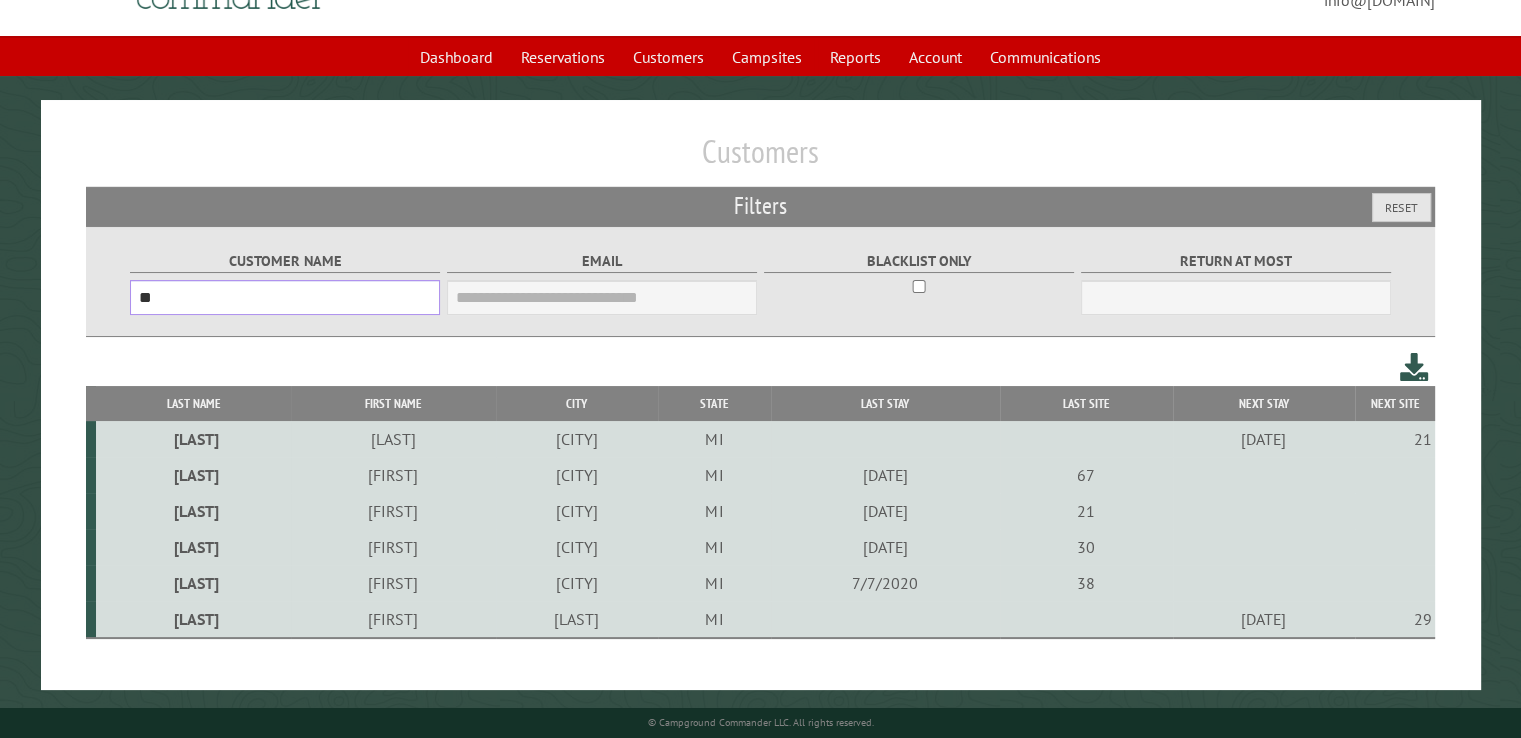 type on "*" 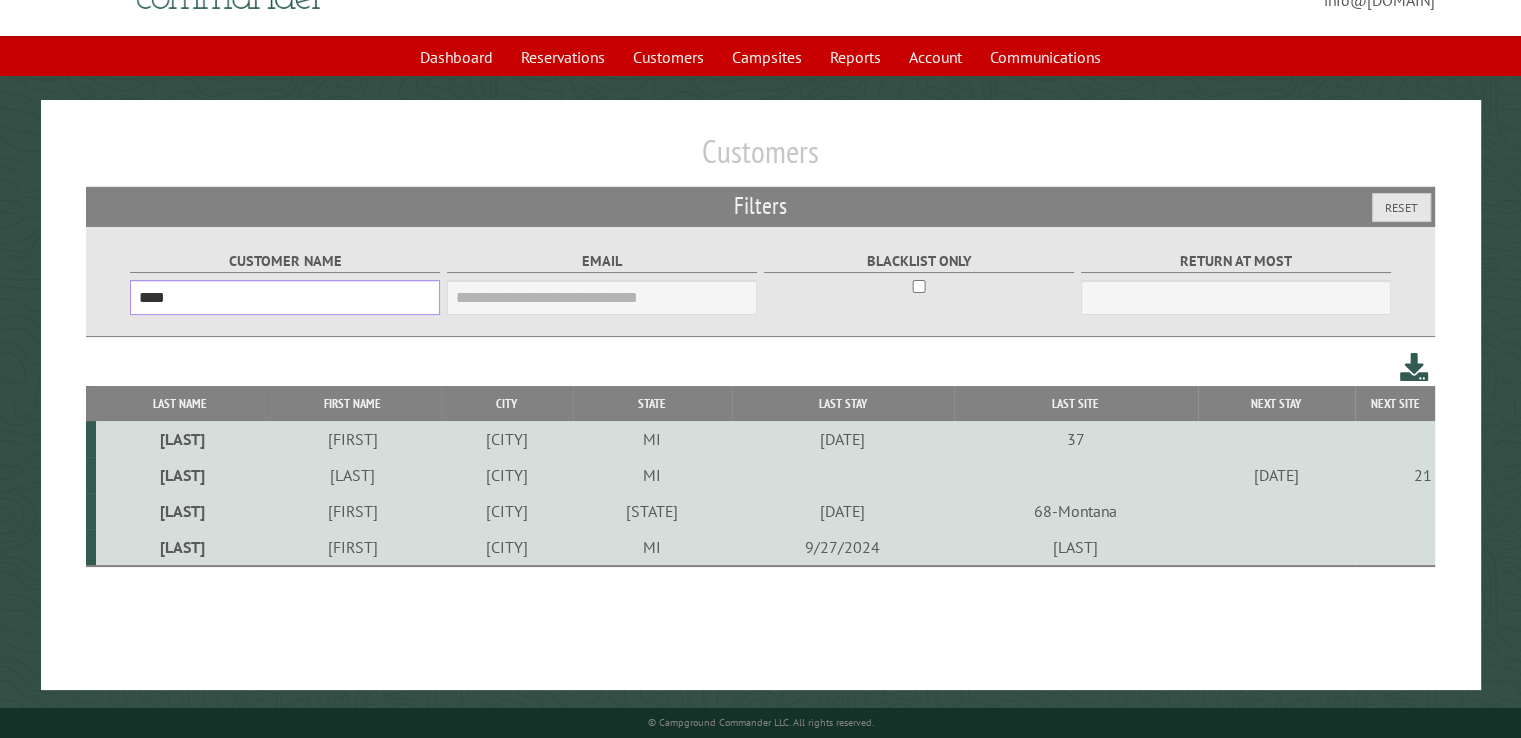 type on "****" 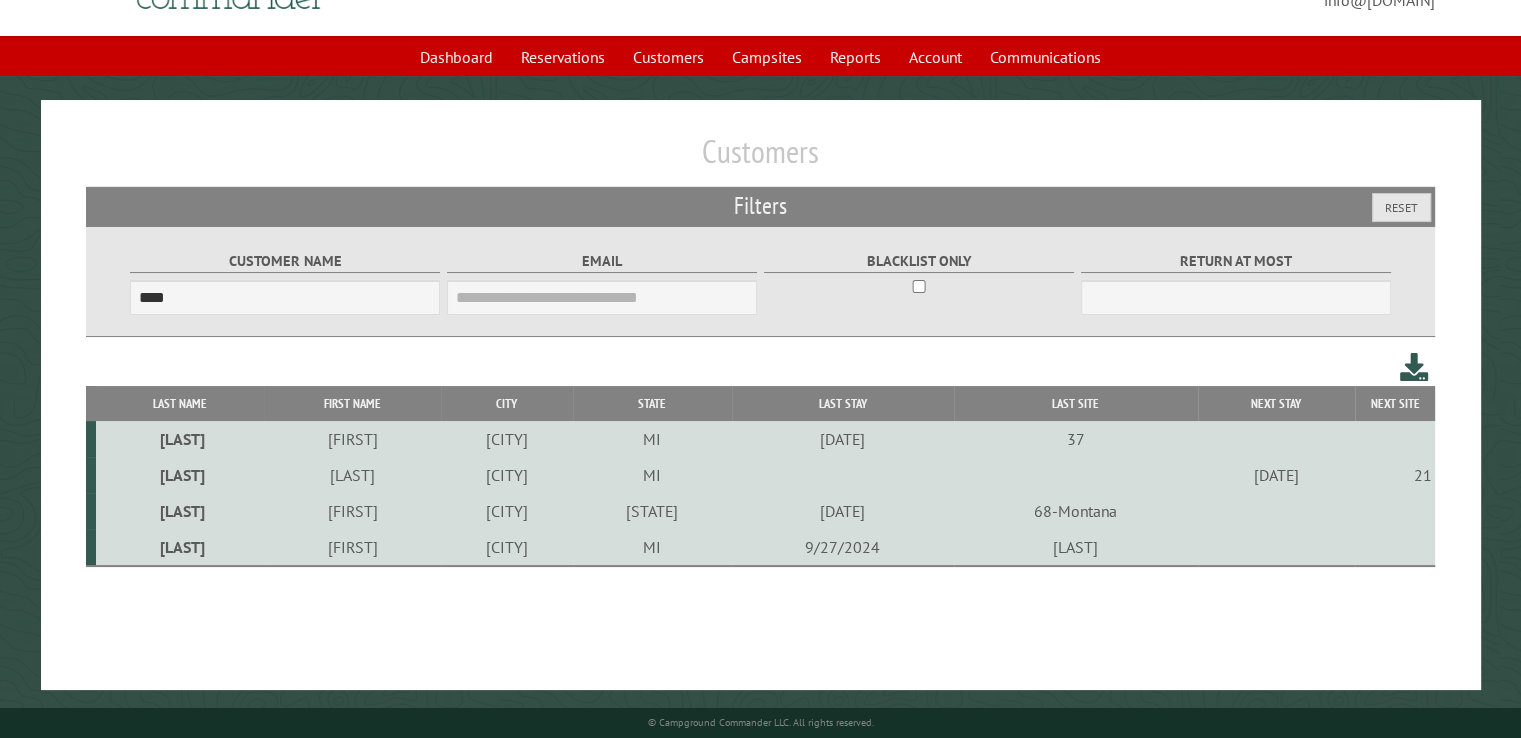 click on "Callejo" at bounding box center (180, 475) 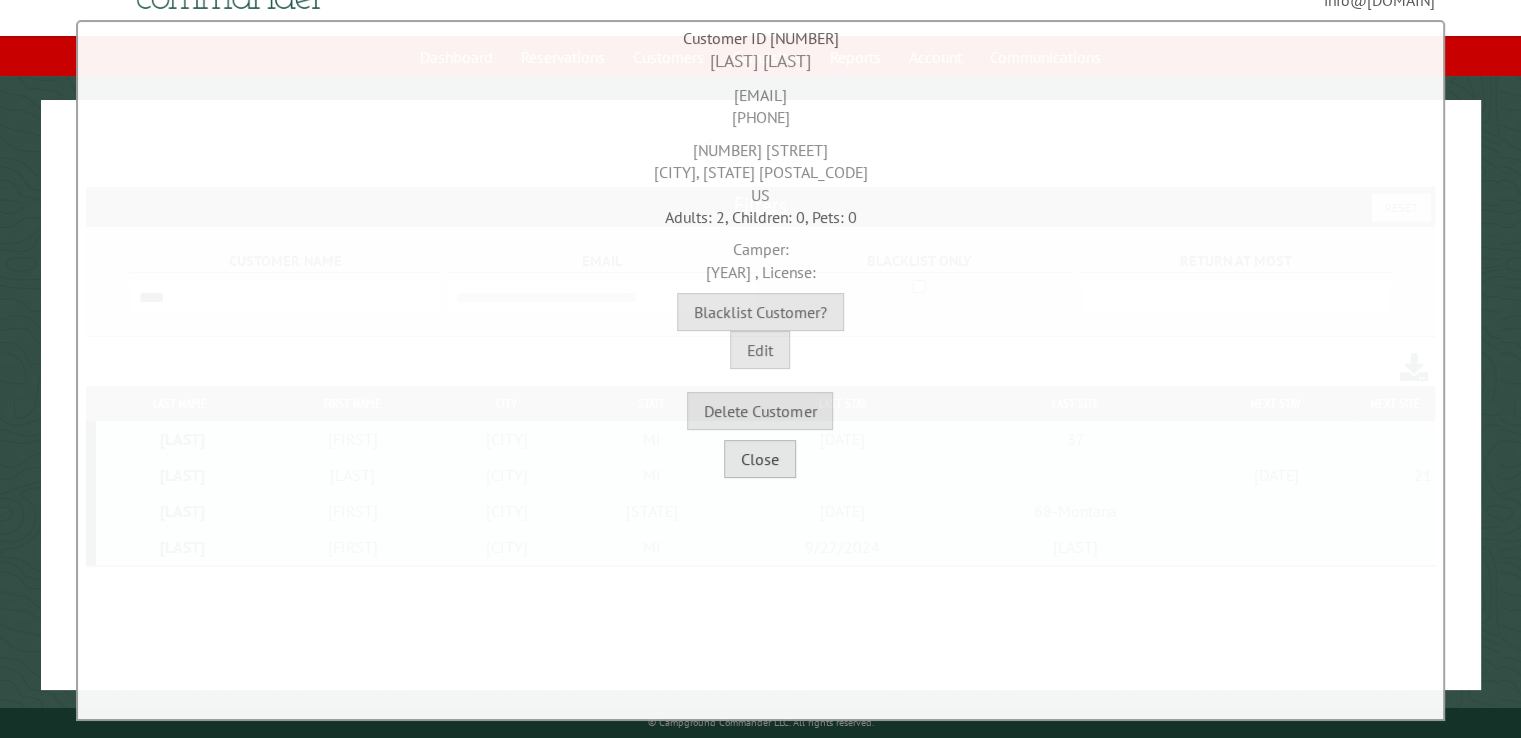 click on "Close" at bounding box center (760, 459) 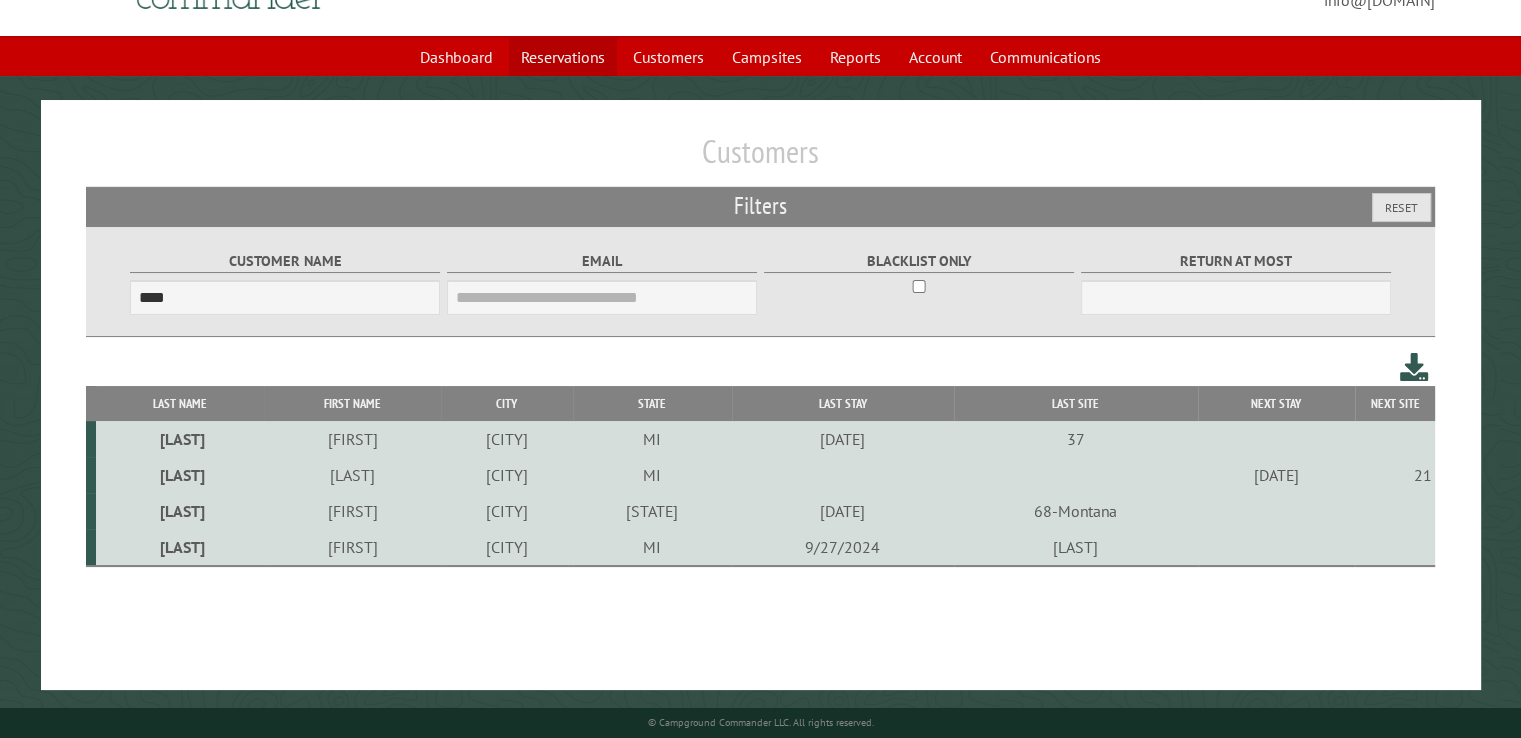 click on "Reservations" at bounding box center (563, 57) 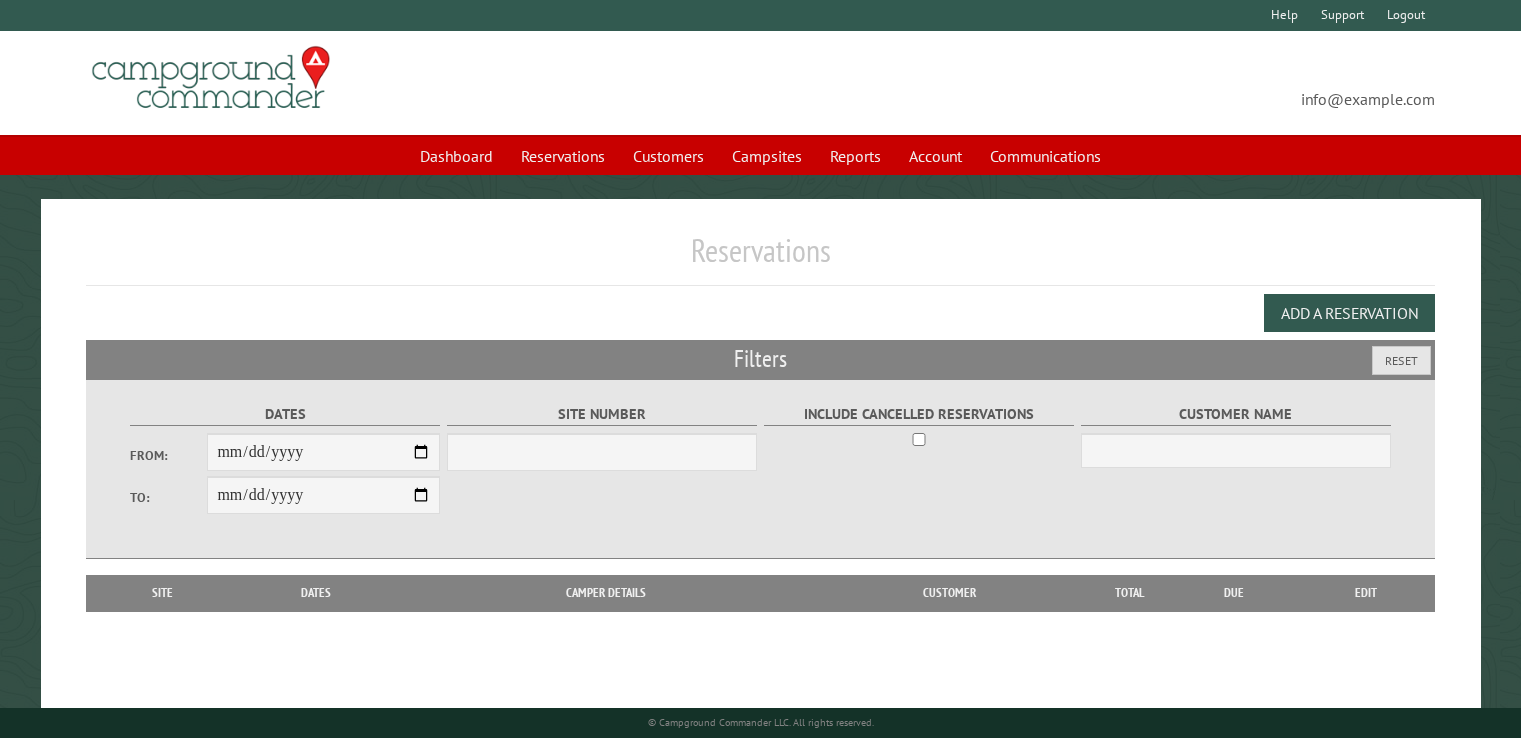 scroll, scrollTop: 0, scrollLeft: 0, axis: both 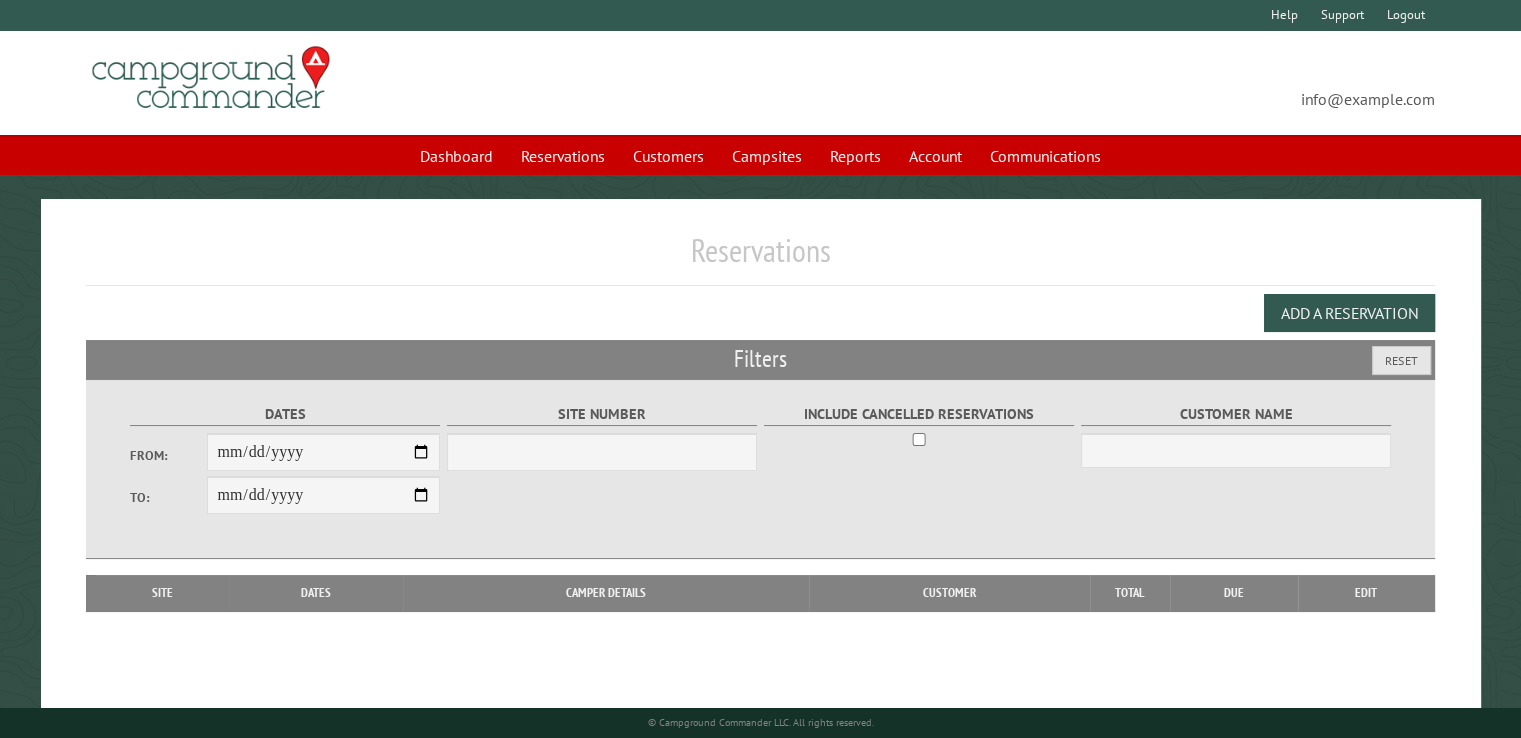 select on "***" 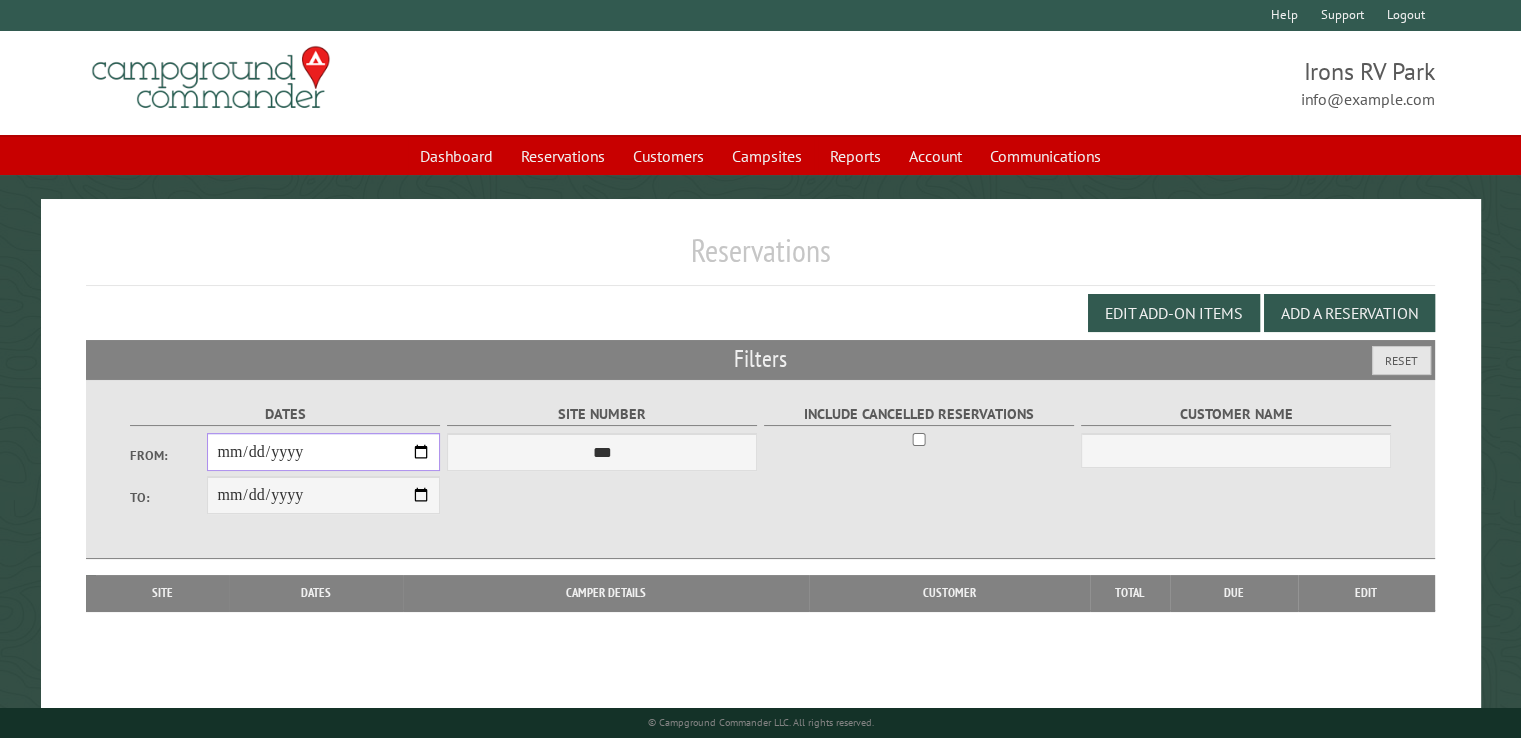 click on "From:" at bounding box center [323, 452] 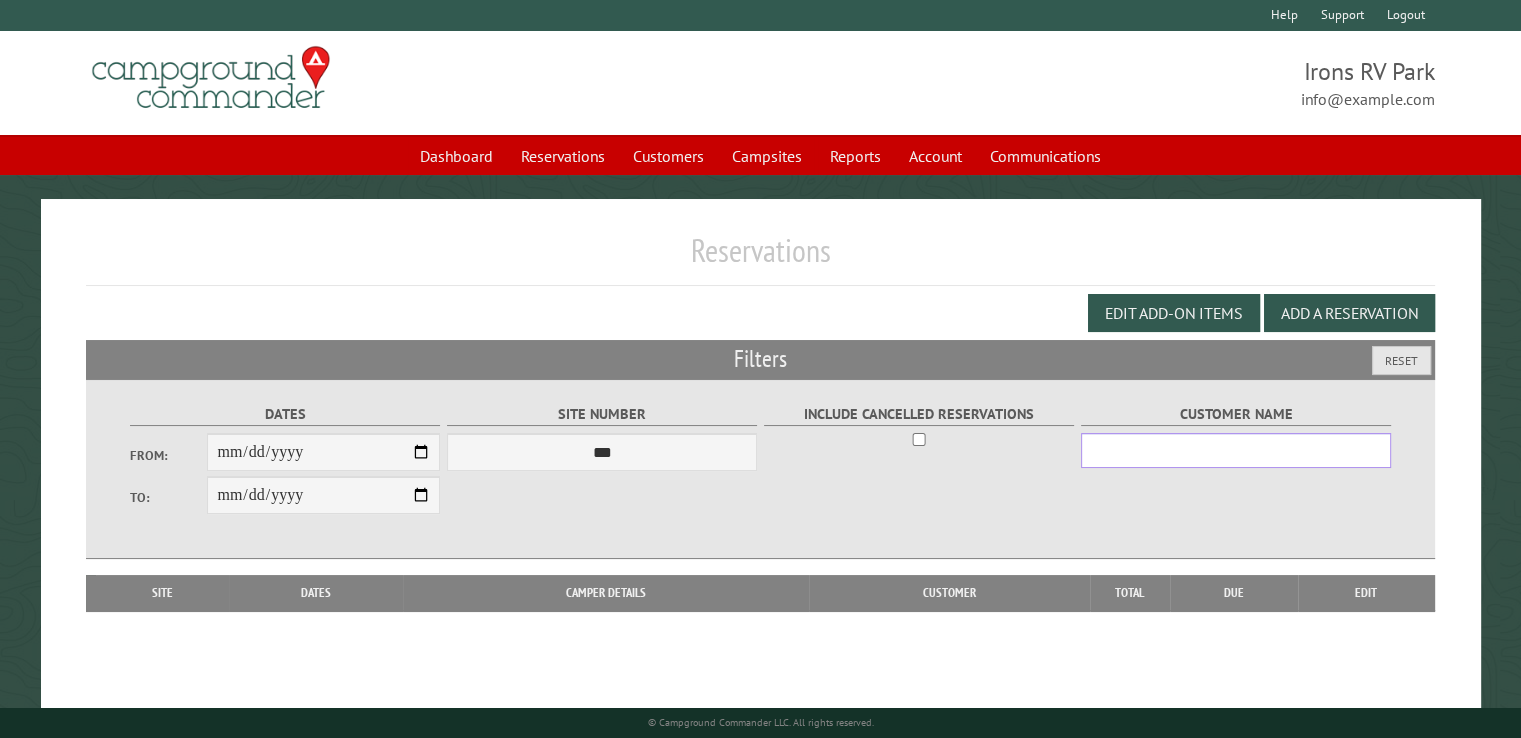 click on "Customer Name" at bounding box center (1236, 450) 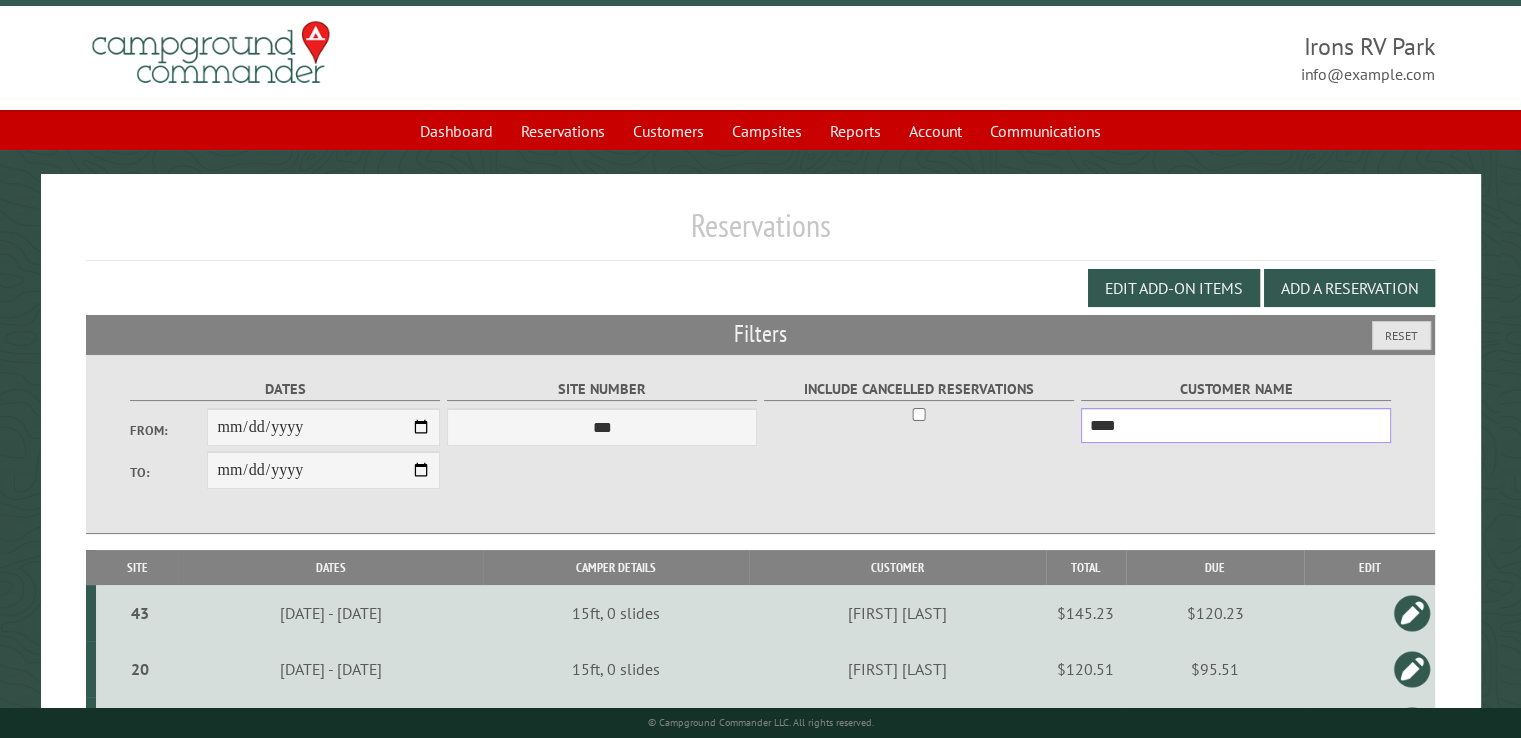 scroll, scrollTop: 100, scrollLeft: 0, axis: vertical 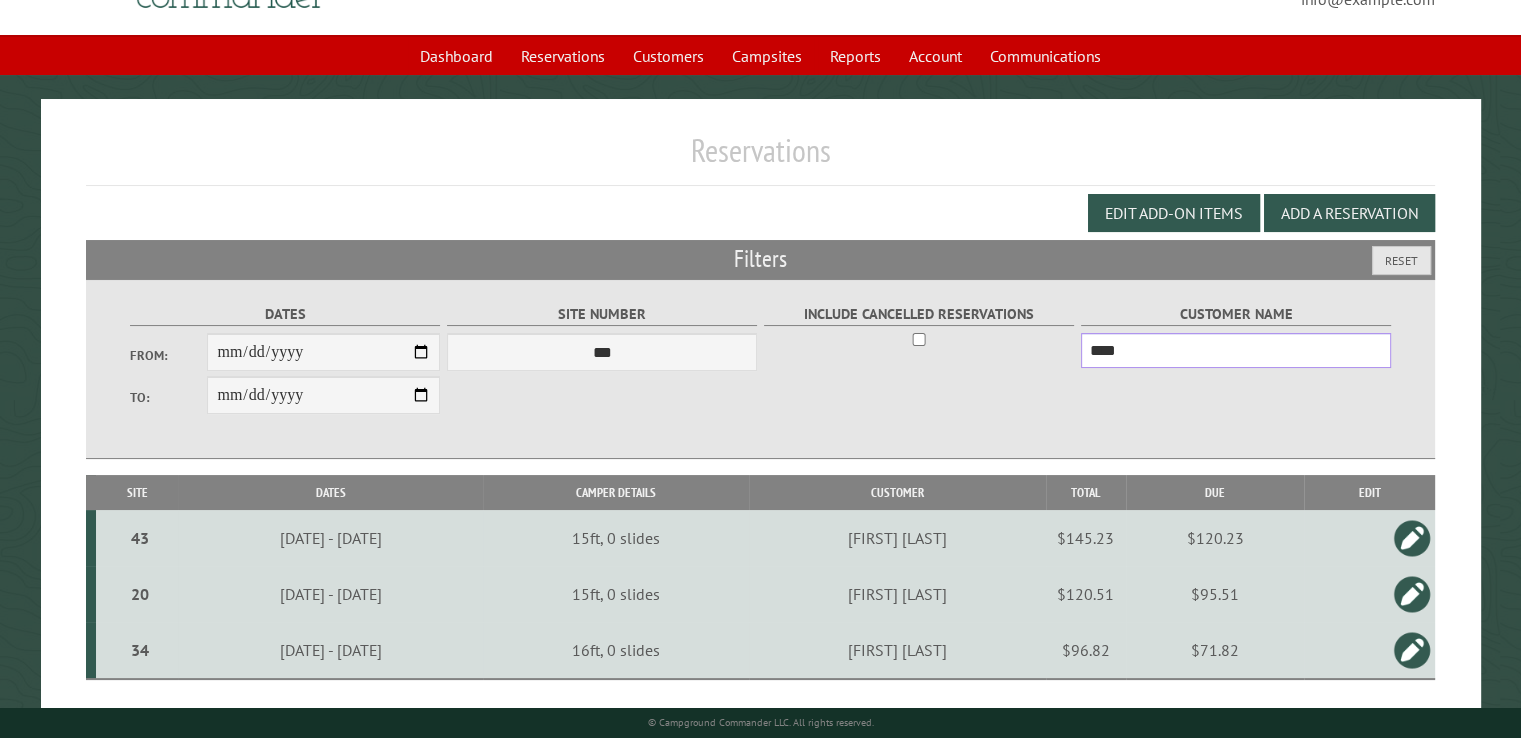 type on "****" 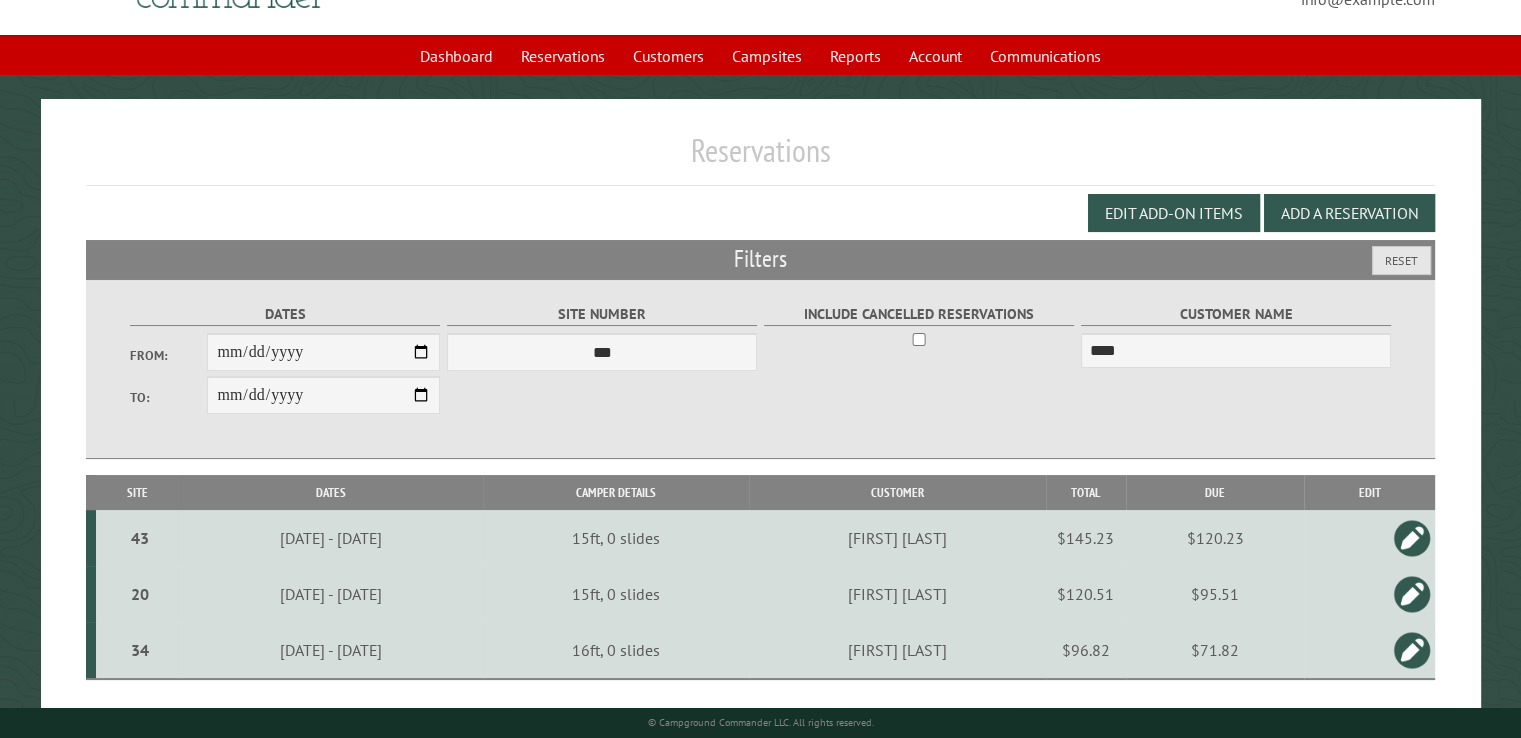 click on "$120.23" at bounding box center (1215, 538) 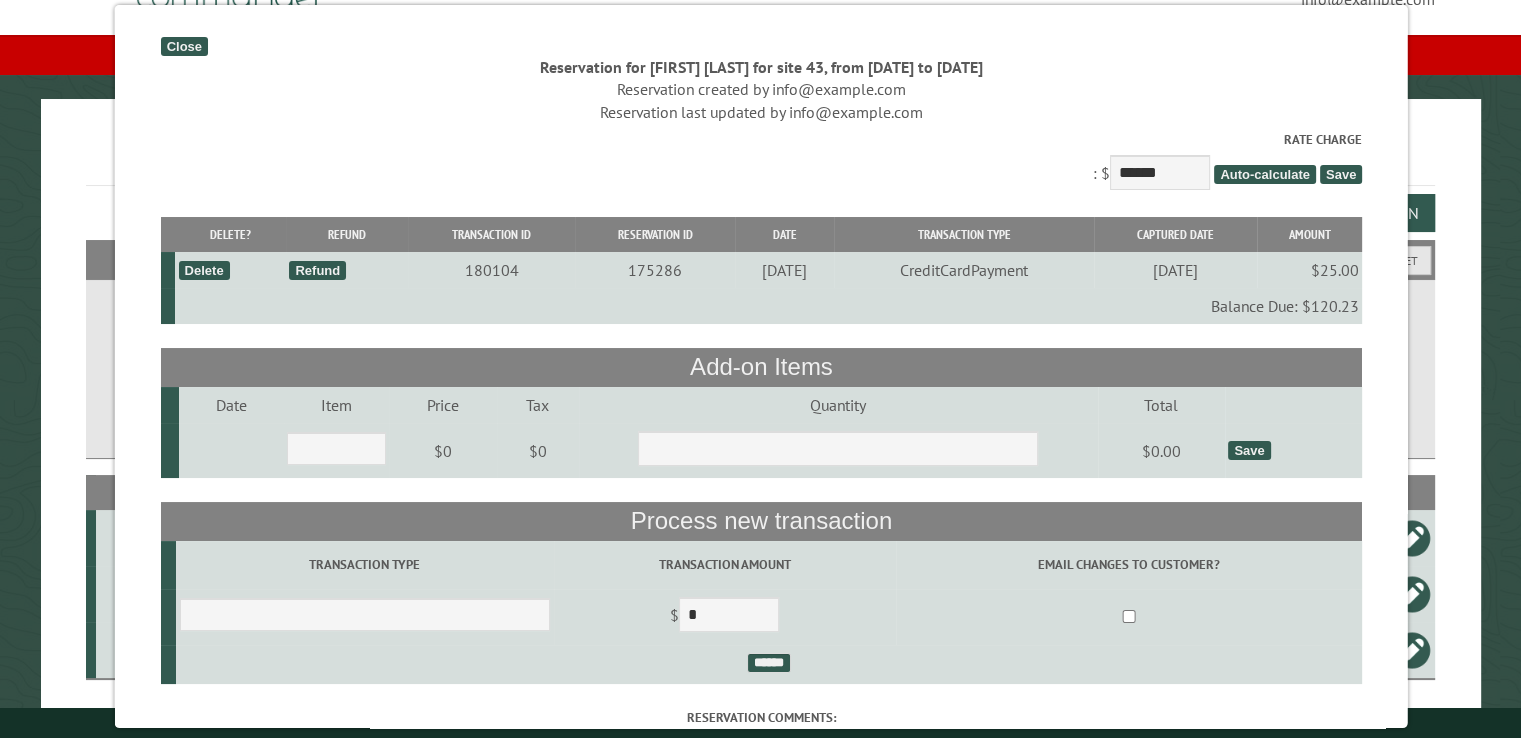 click on "Close" at bounding box center (183, 46) 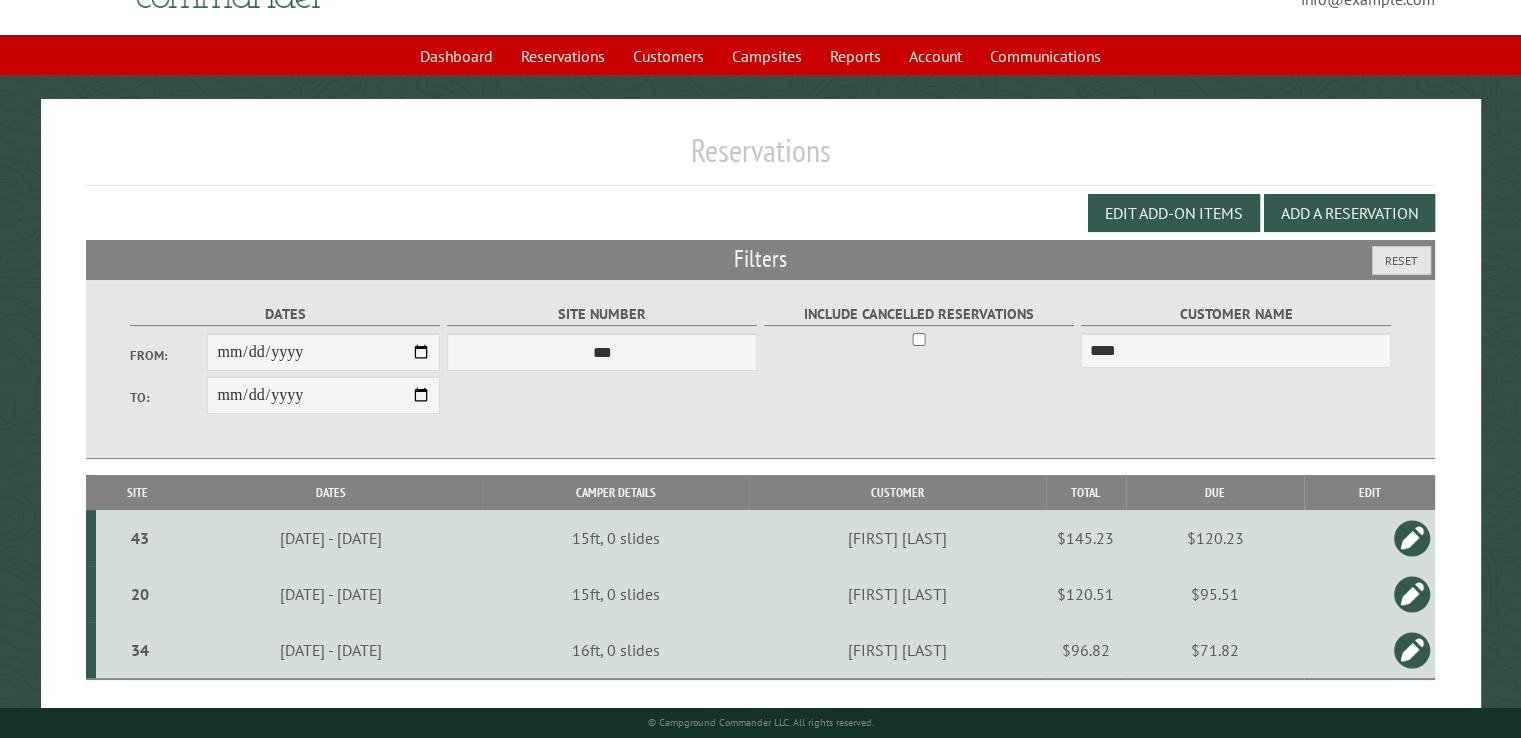 click at bounding box center [1412, 538] 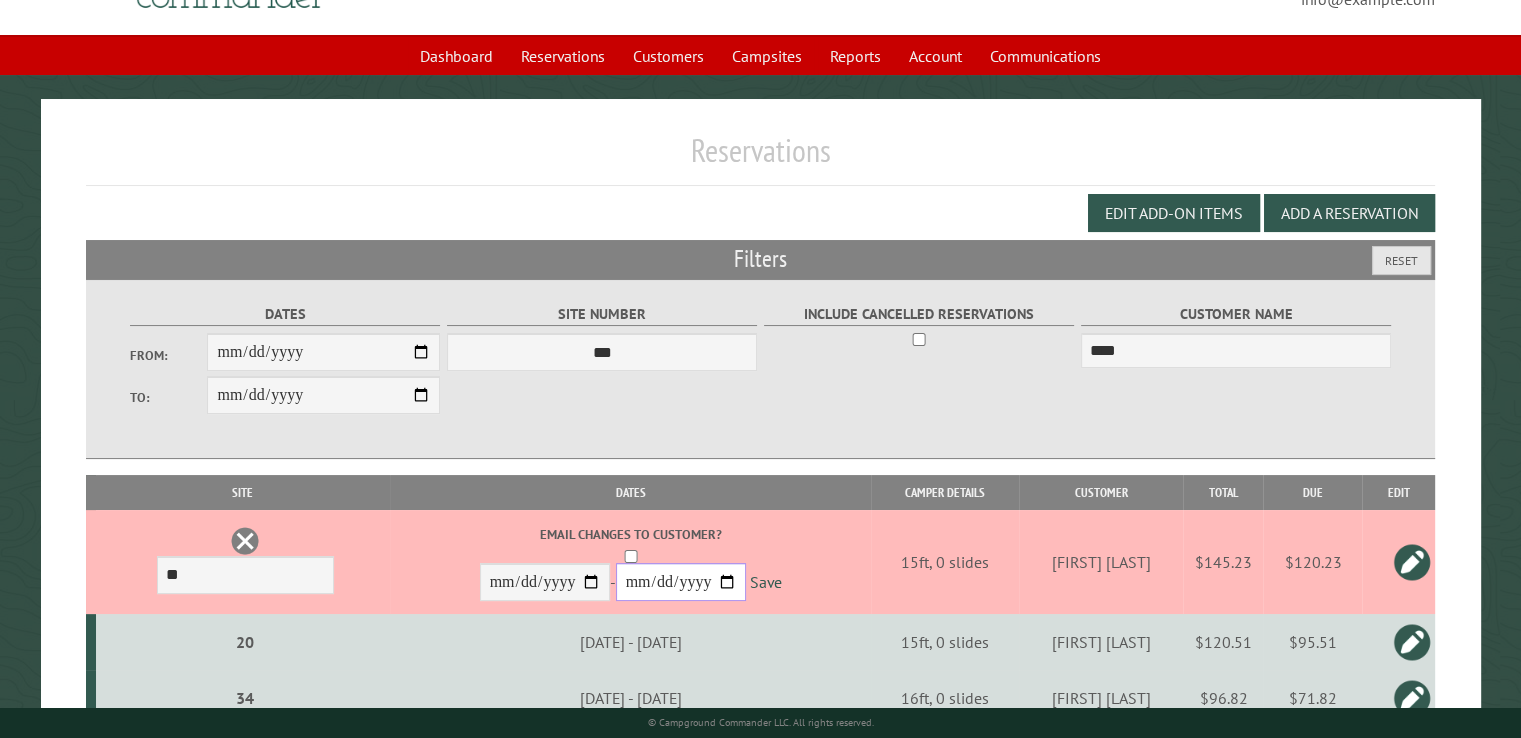 click on "**********" at bounding box center (681, 582) 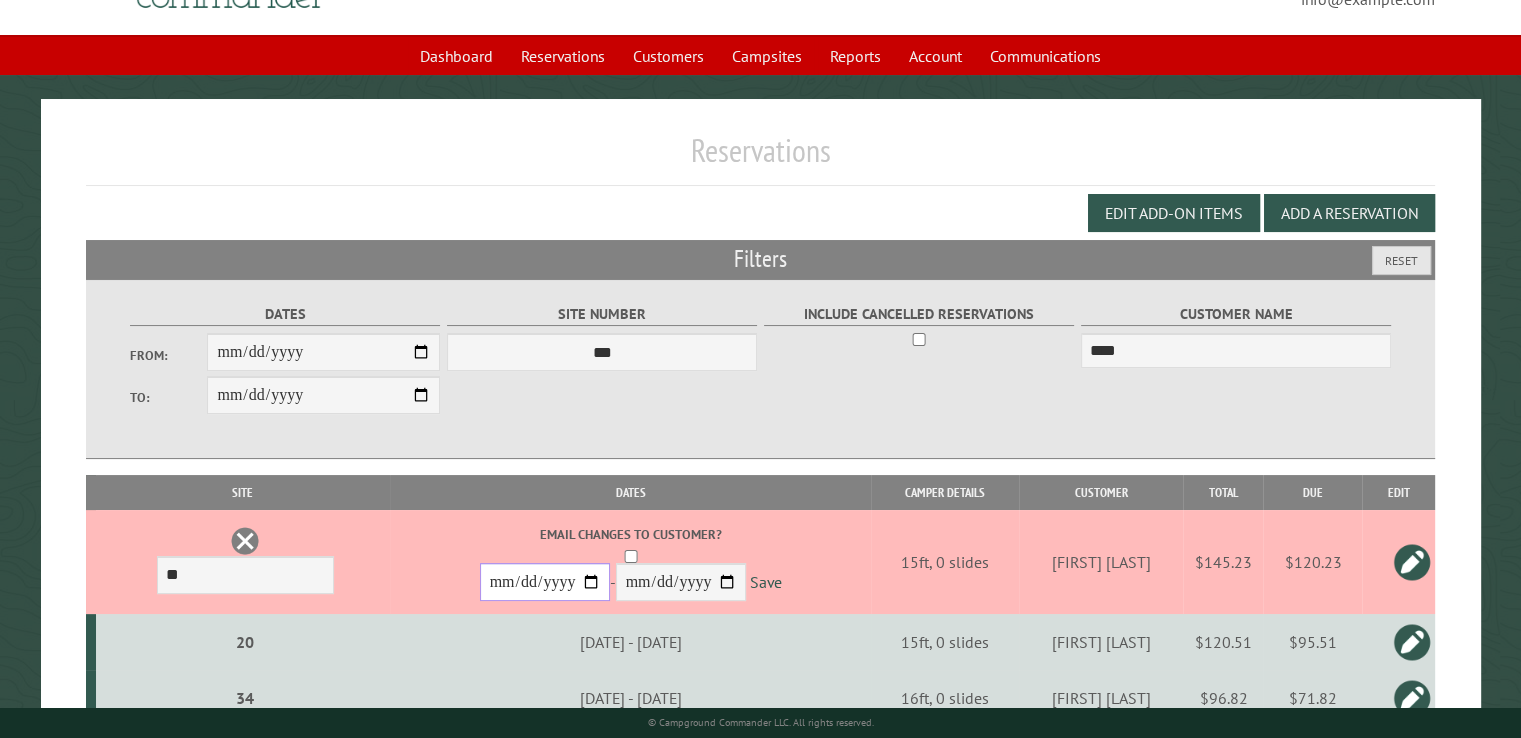 click on "**********" at bounding box center (545, 582) 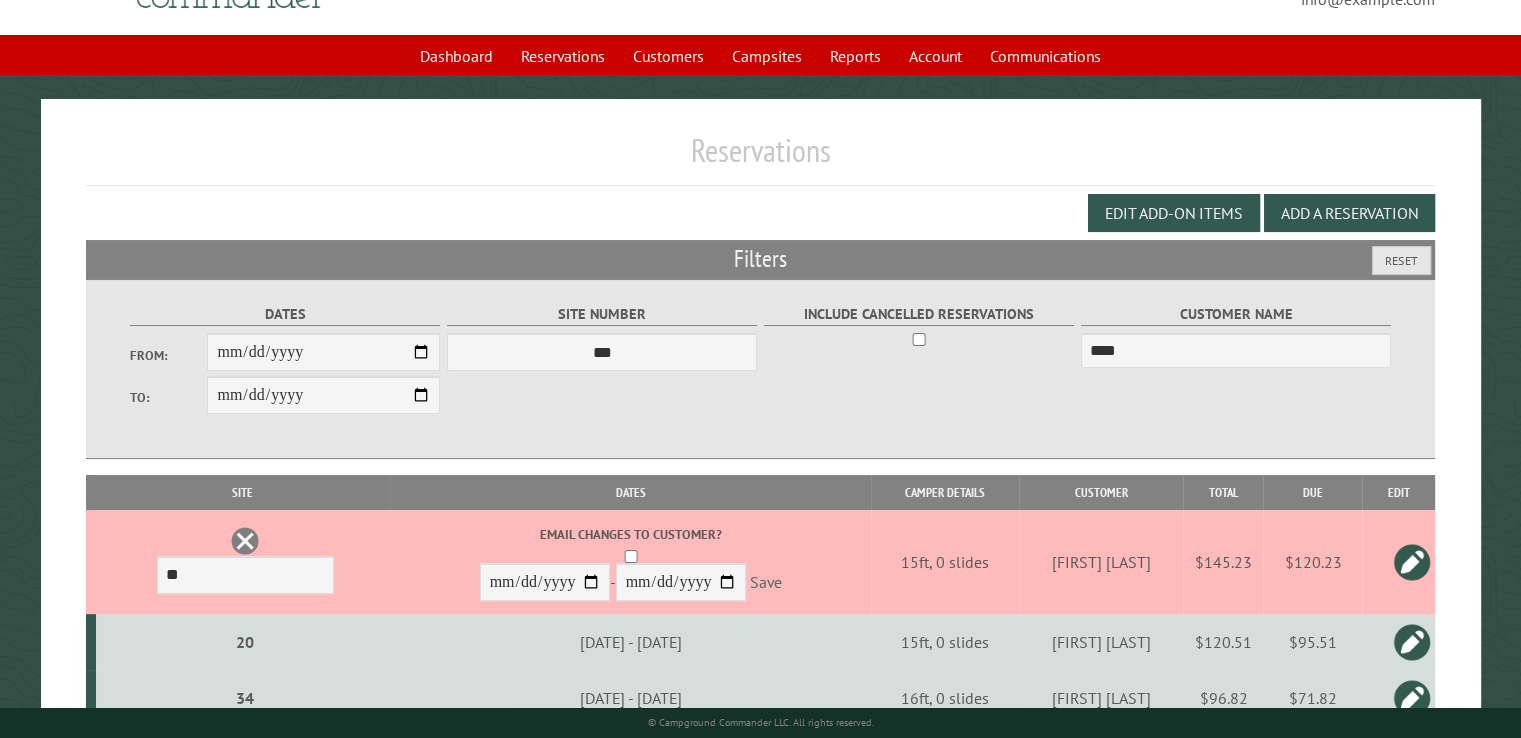 click on "Save" at bounding box center [766, 583] 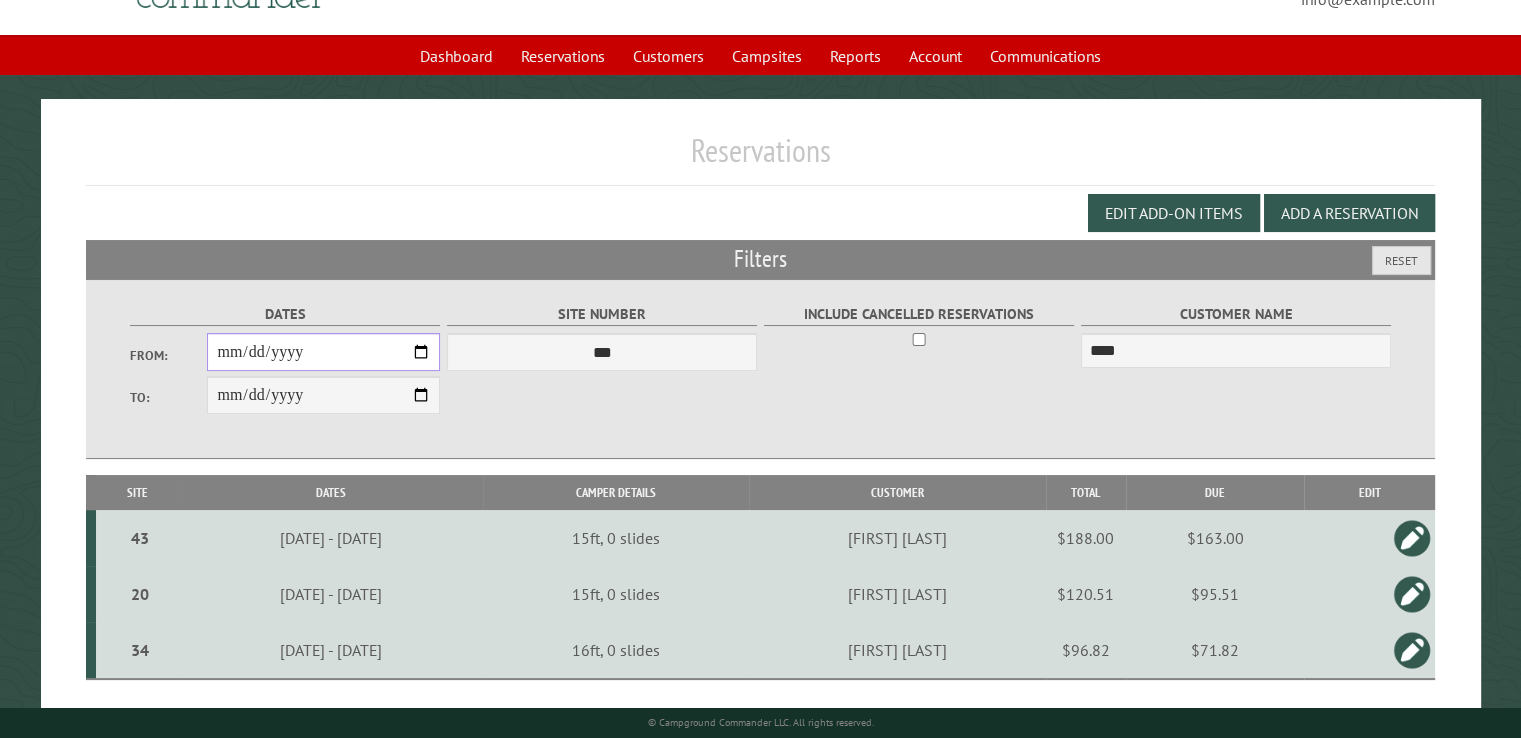 click on "**********" at bounding box center (323, 352) 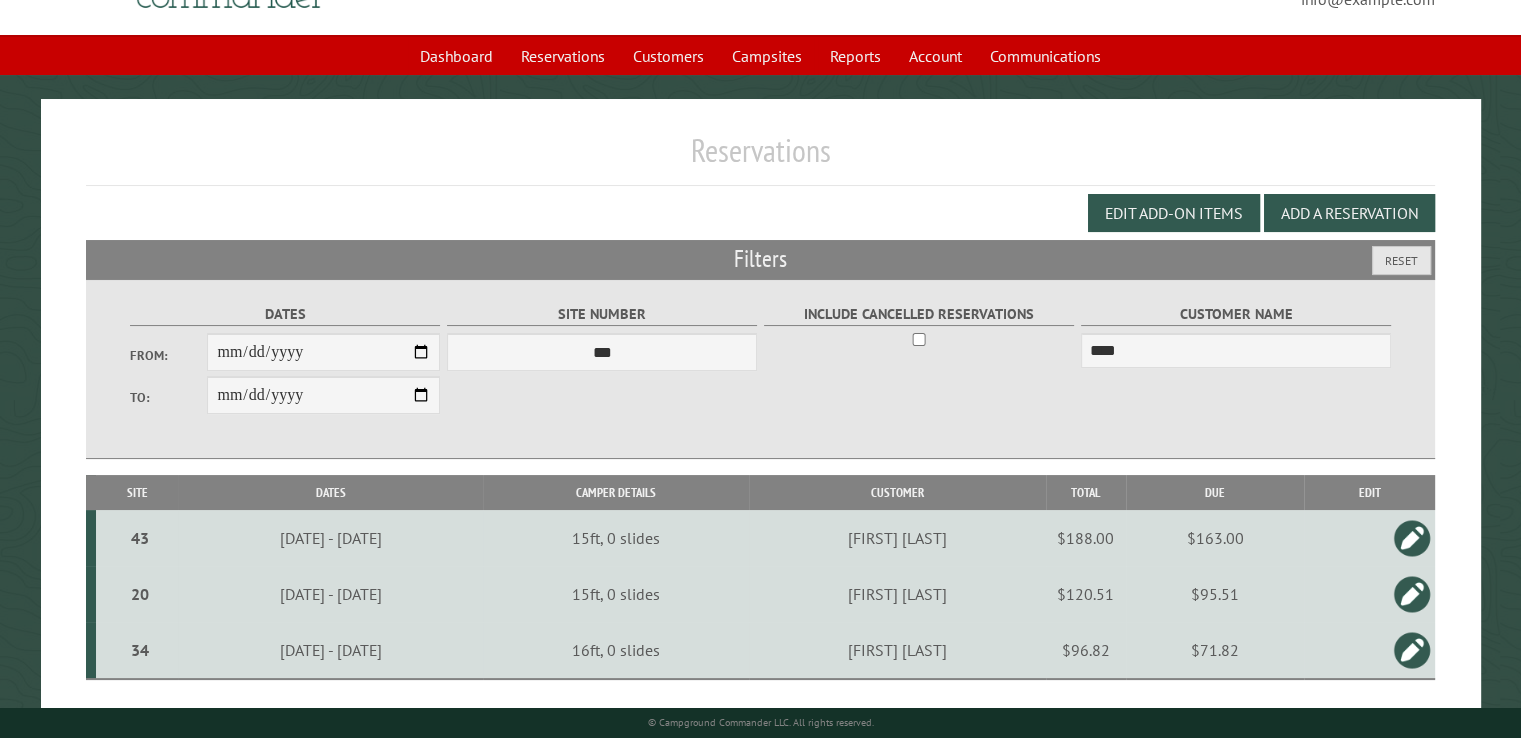 click on "$163.00" at bounding box center [1215, 538] 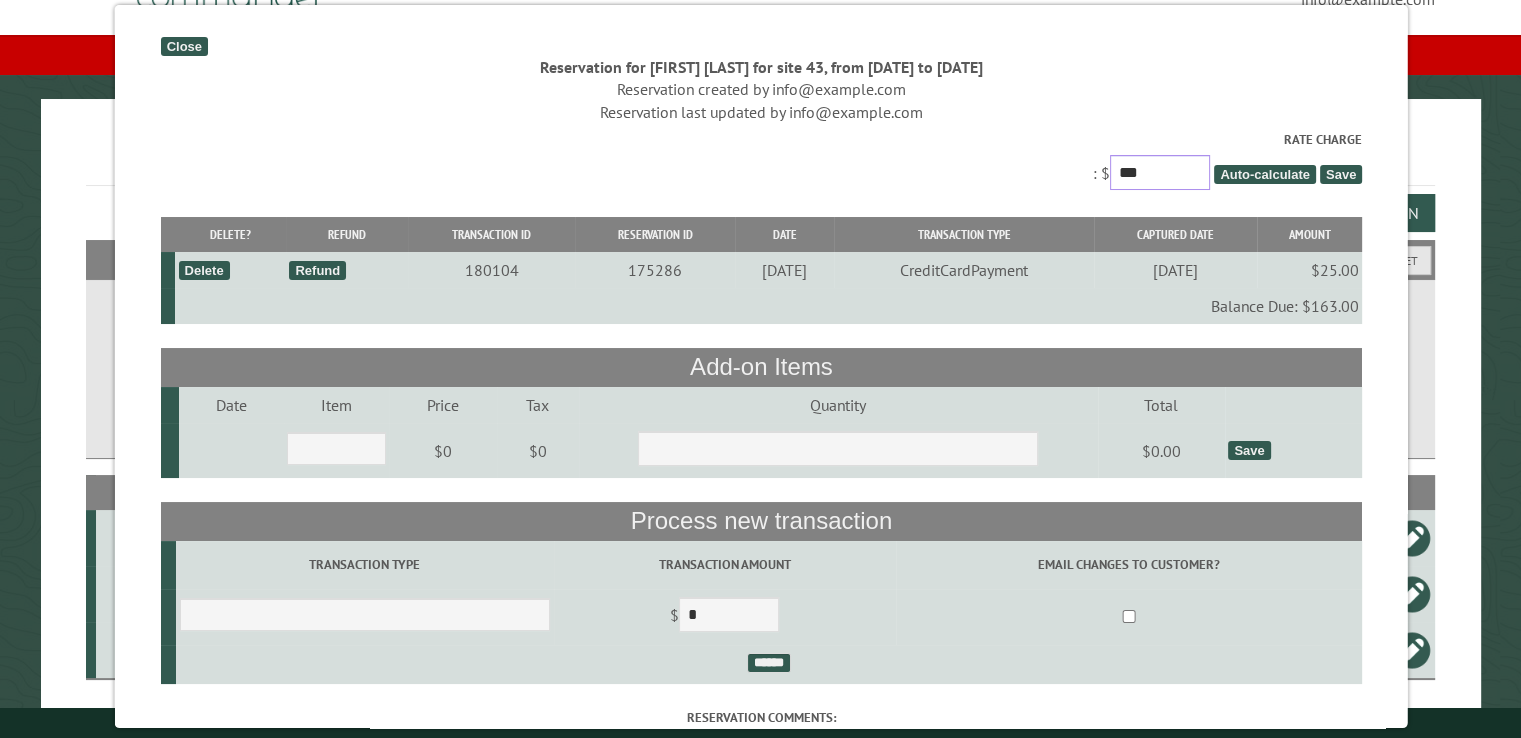 drag, startPoint x: 1132, startPoint y: 177, endPoint x: 1090, endPoint y: 165, distance: 43.68066 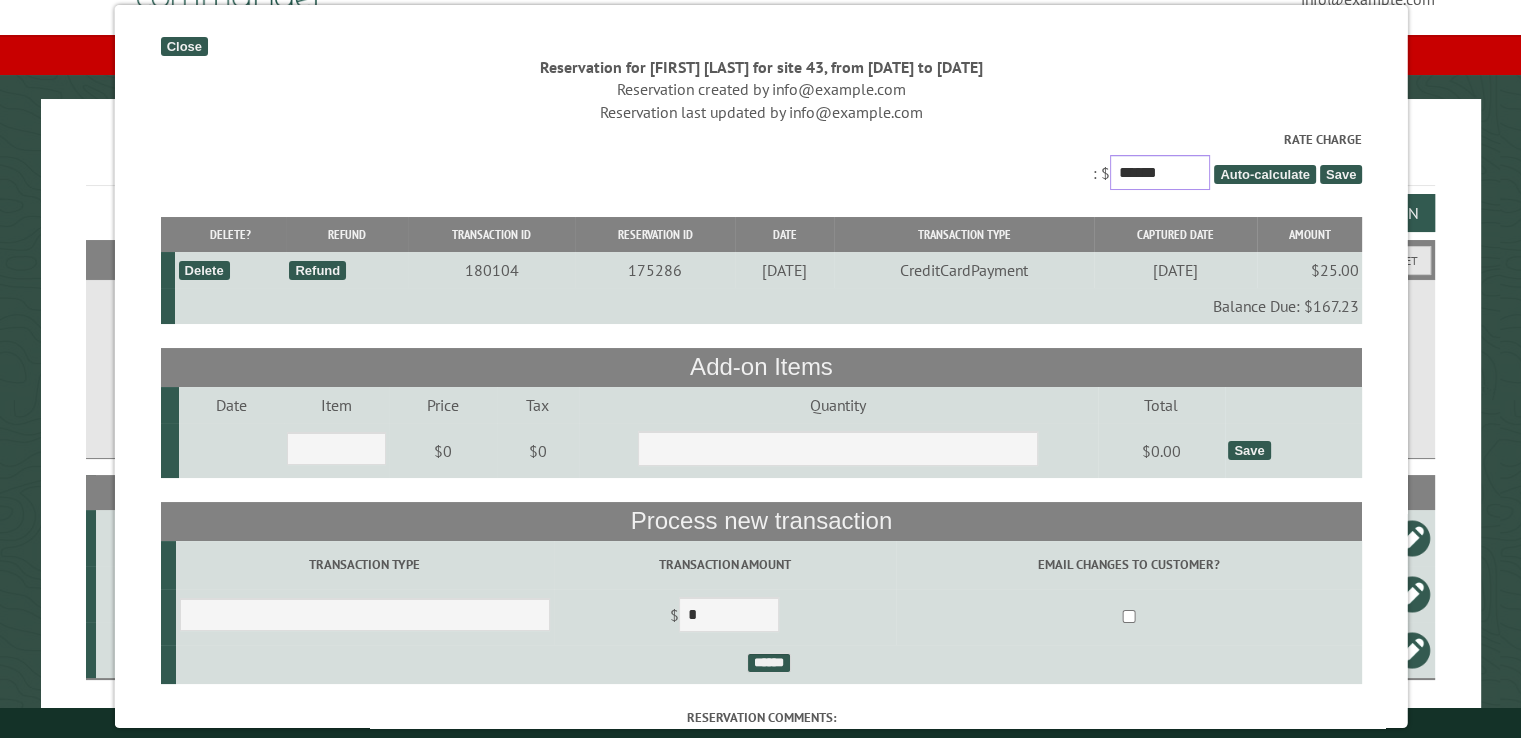 type on "******" 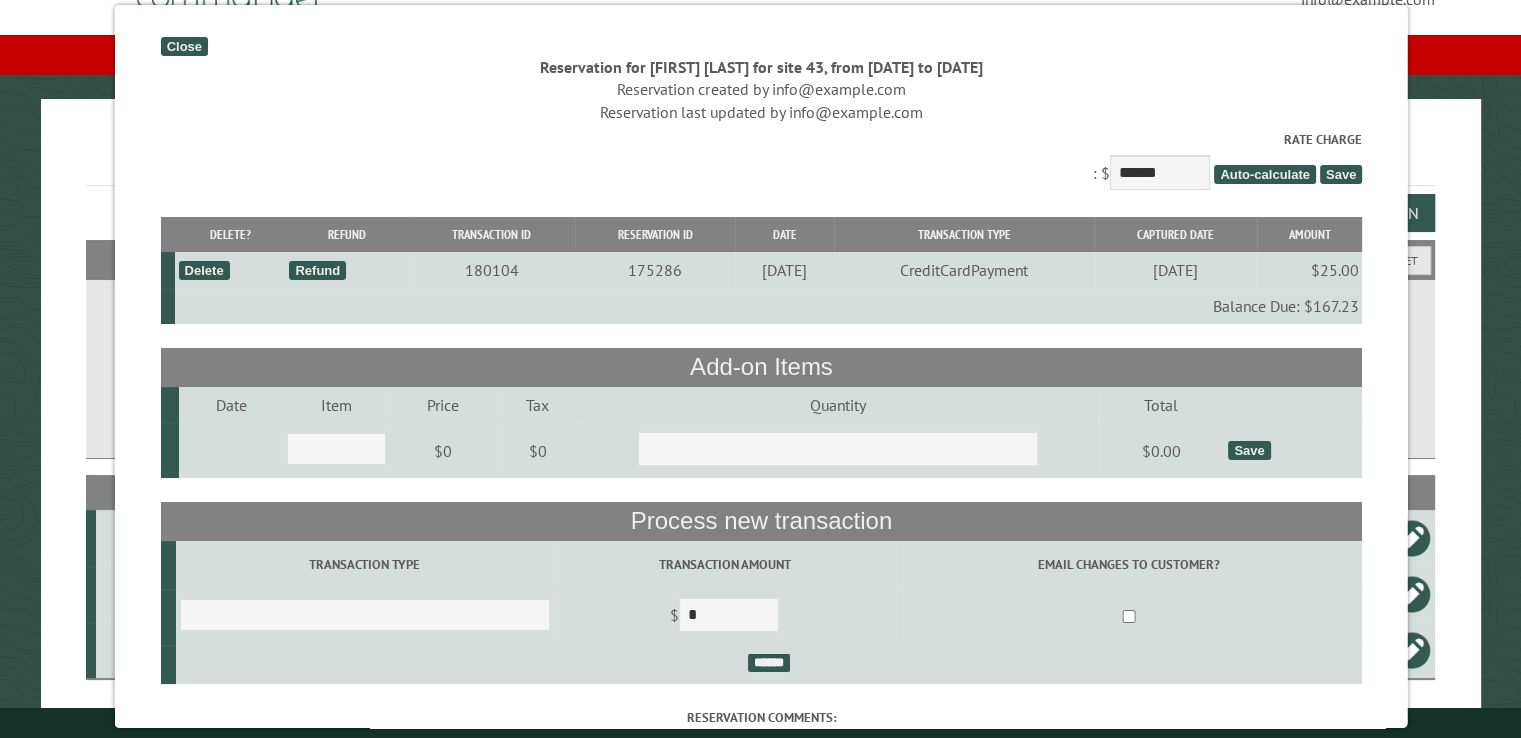 click on "Save" at bounding box center (1340, 174) 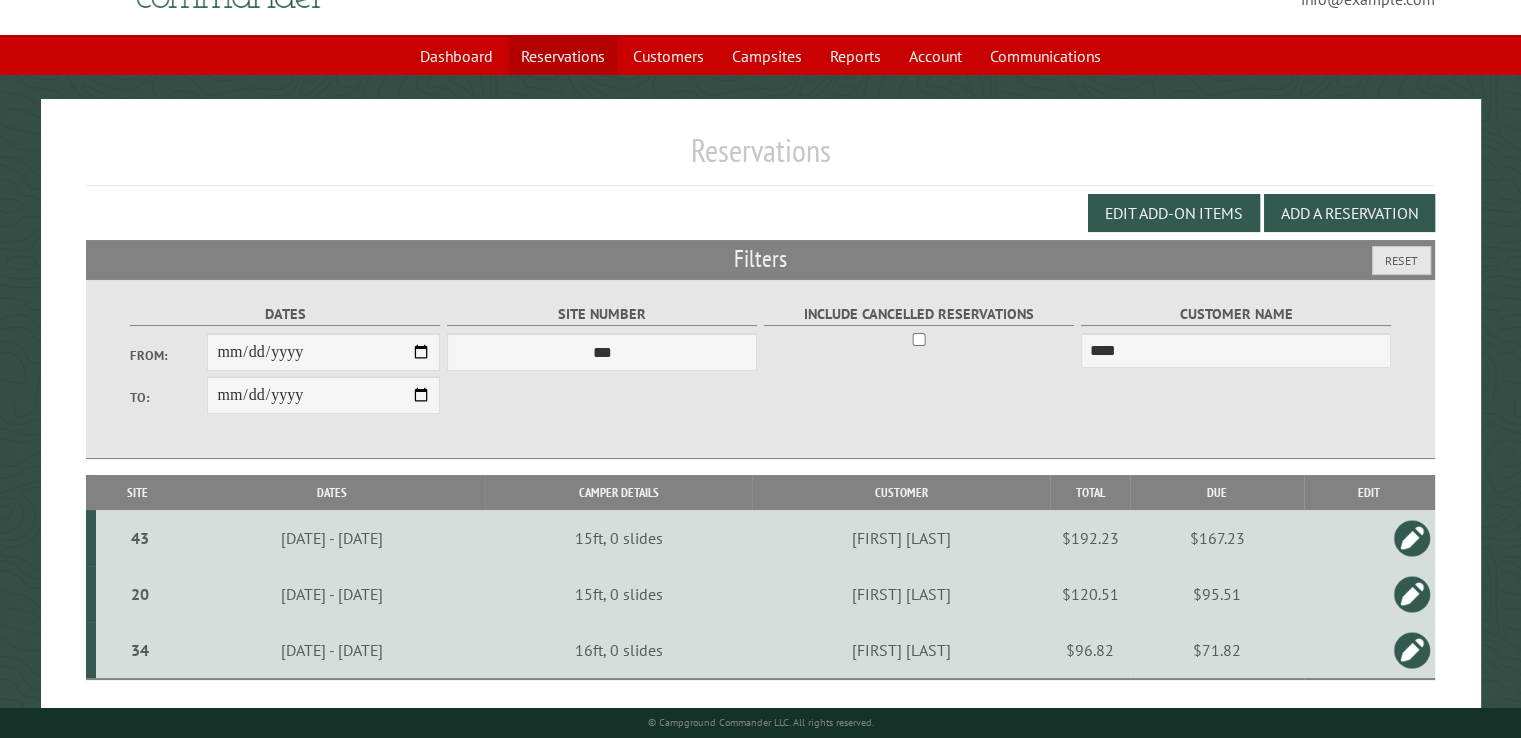 click on "Reservations" at bounding box center (563, 56) 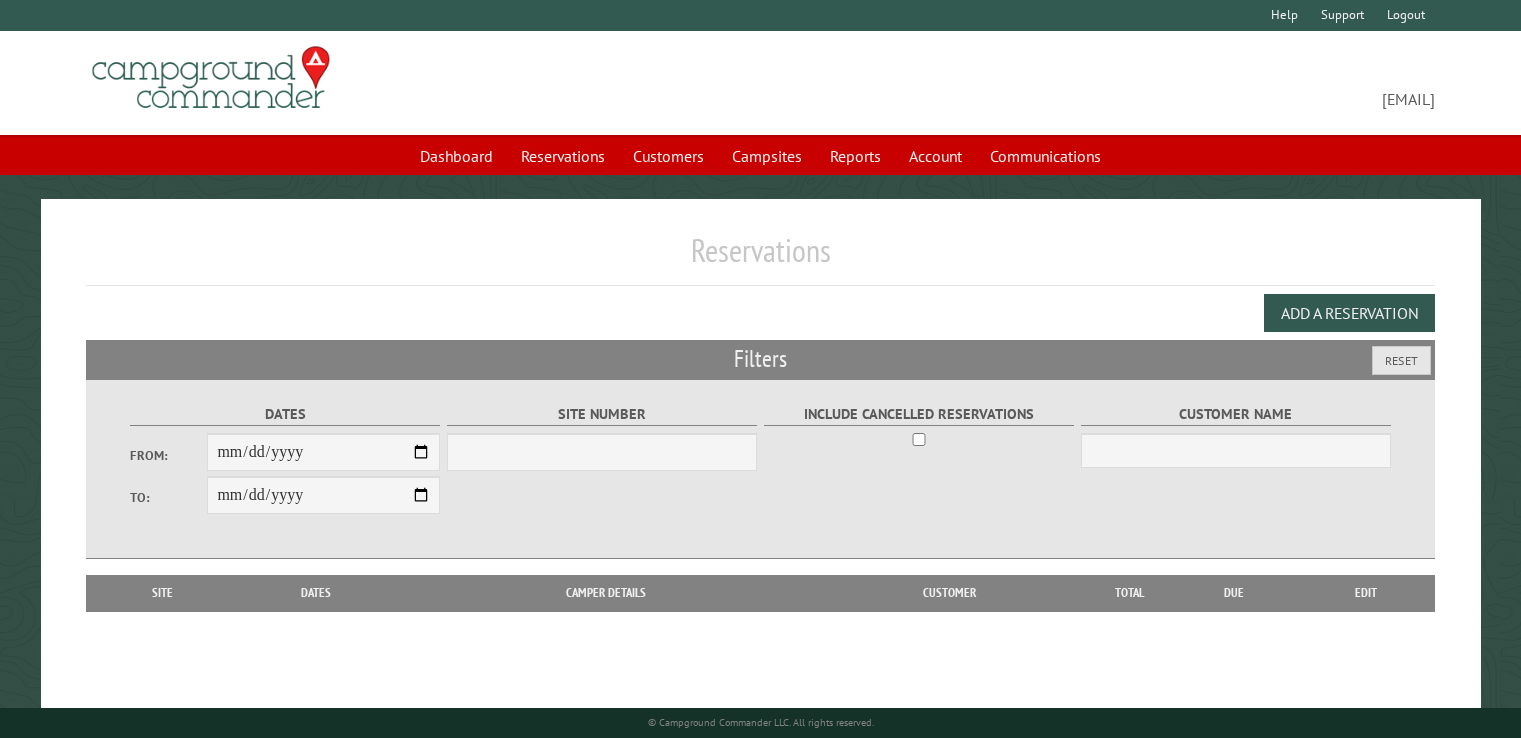 scroll, scrollTop: 0, scrollLeft: 0, axis: both 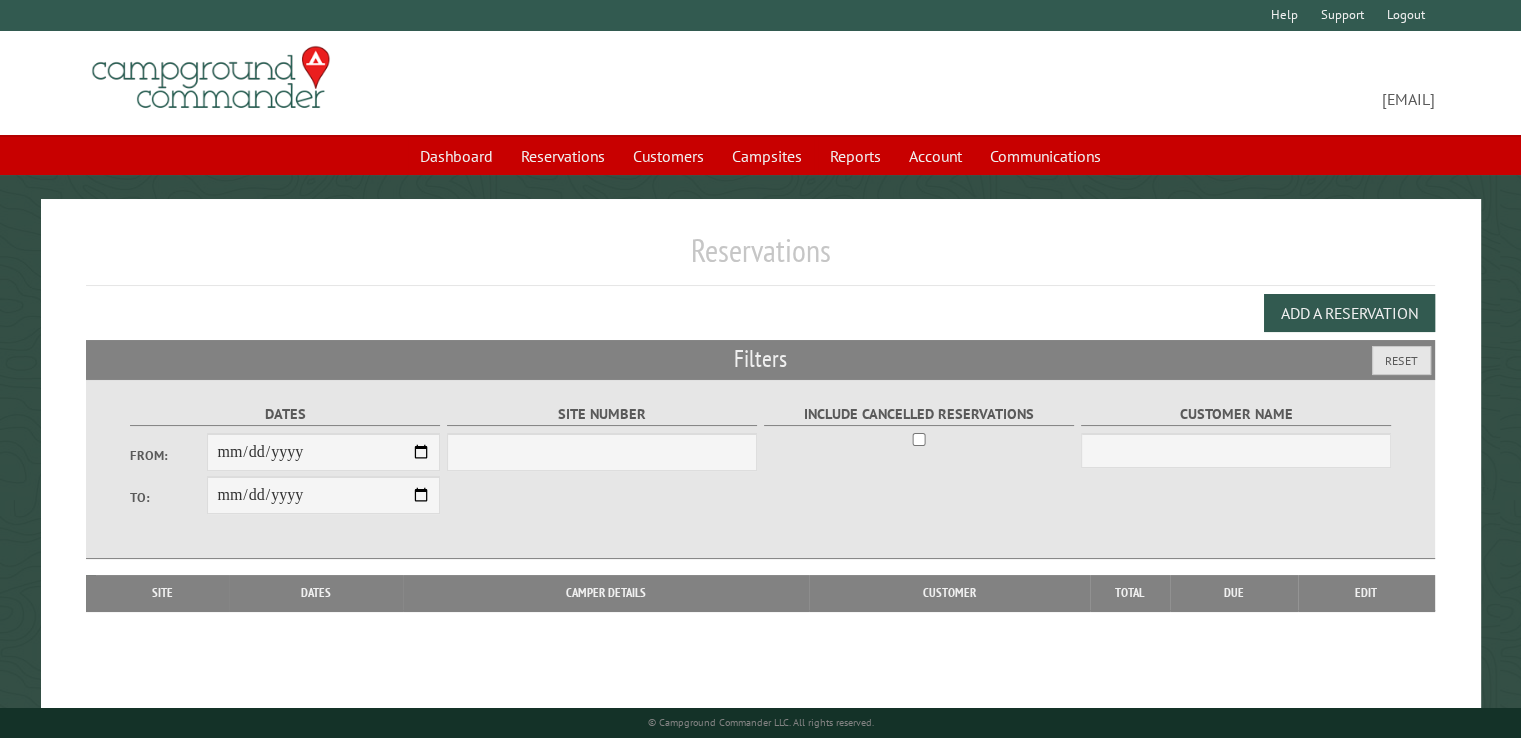 select on "***" 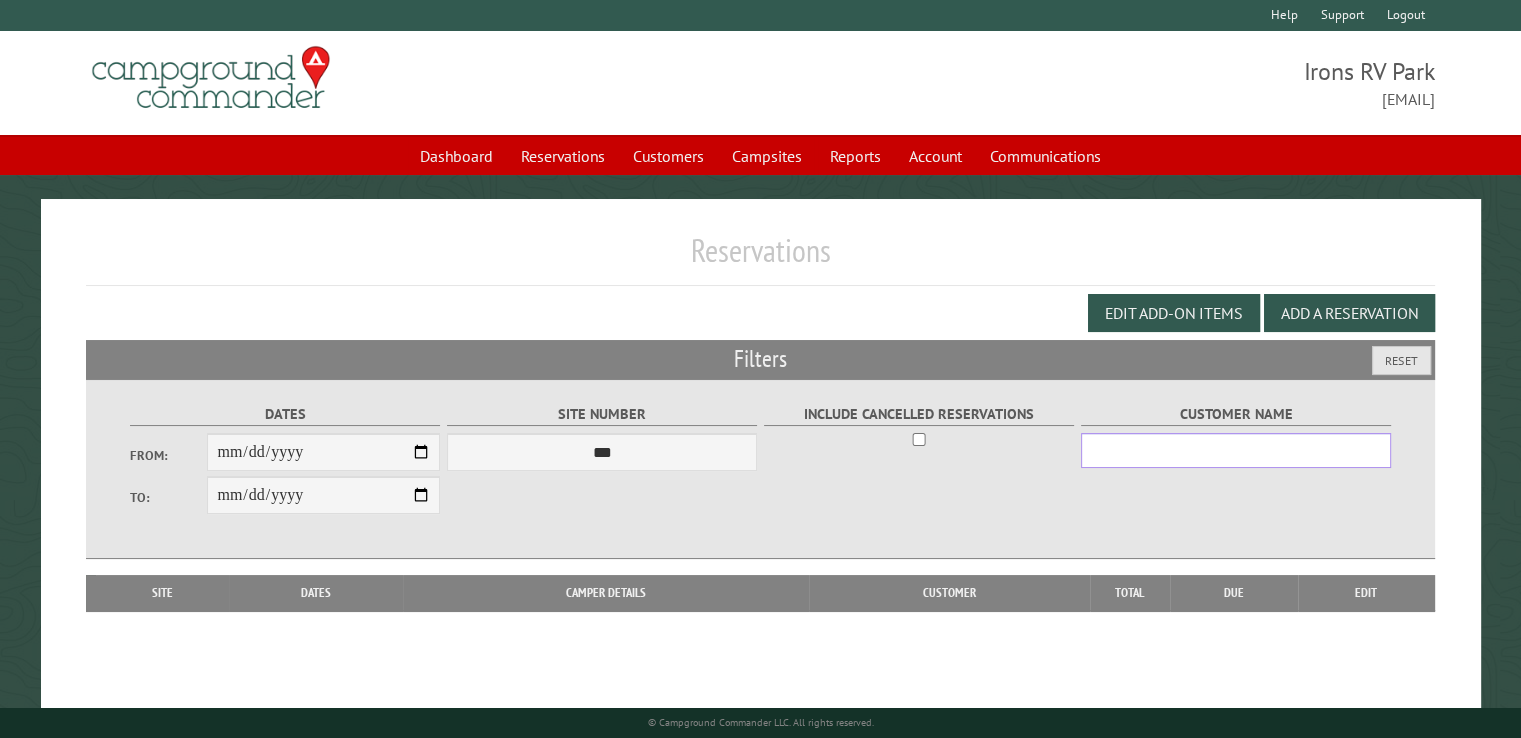 click on "Customer Name" at bounding box center [1236, 450] 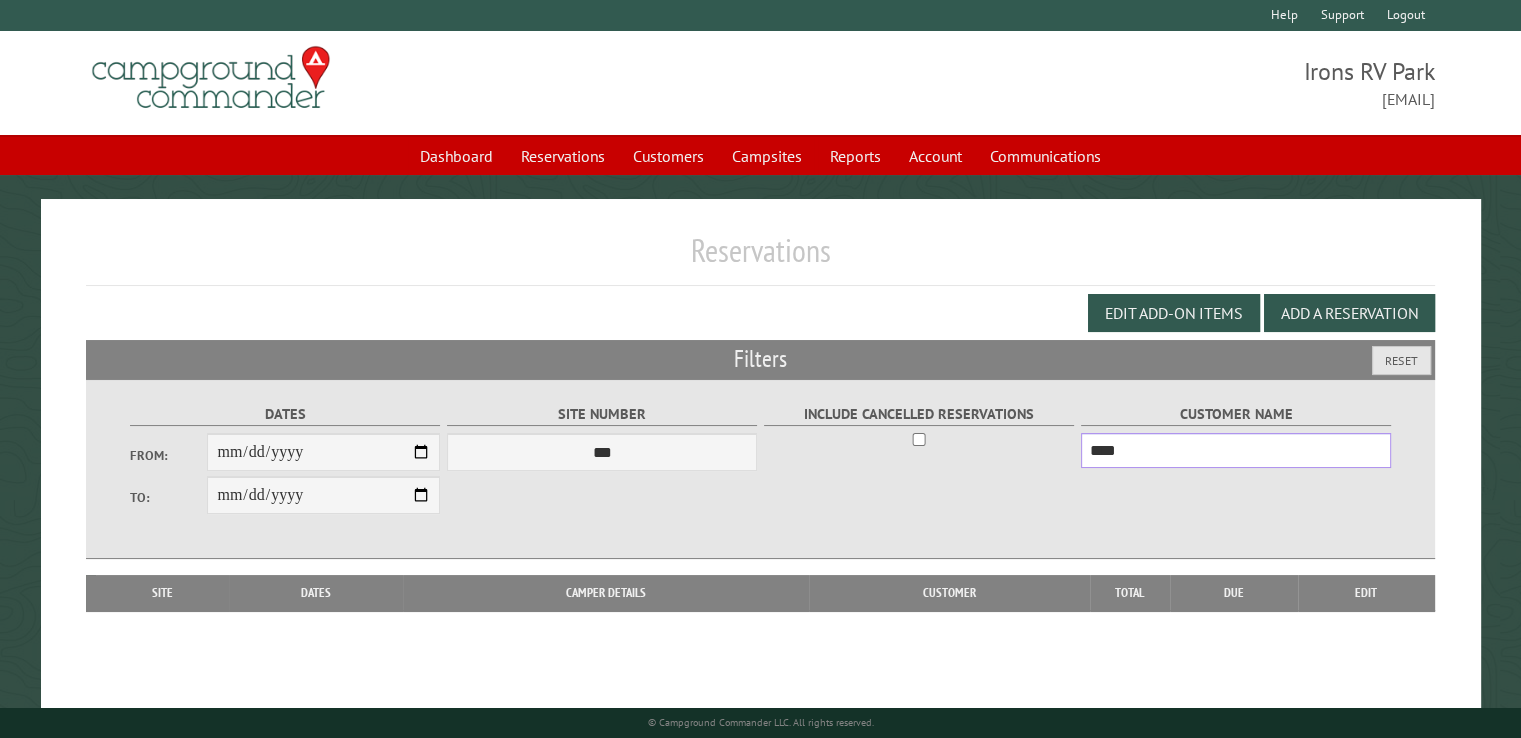 type on "****" 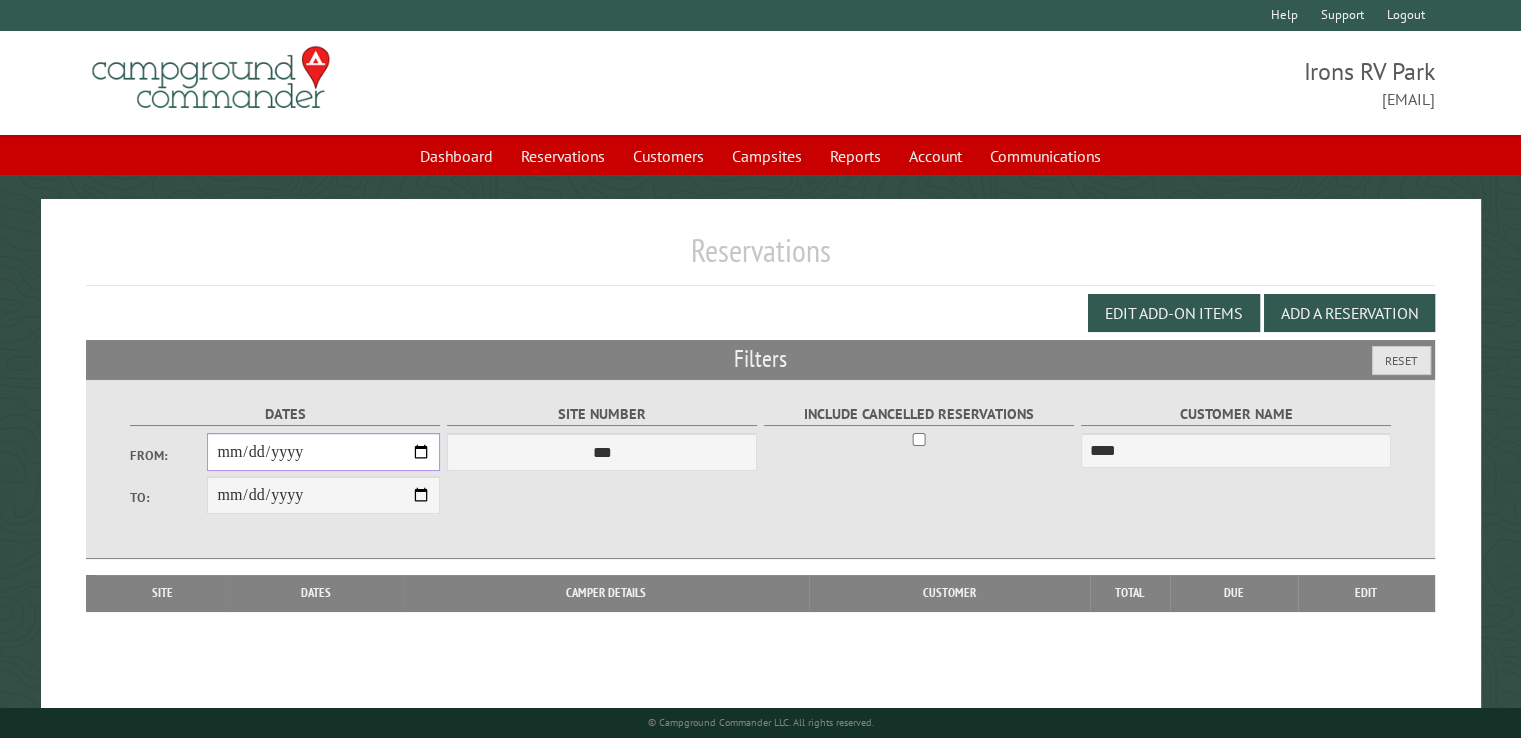 click on "From:" at bounding box center [323, 452] 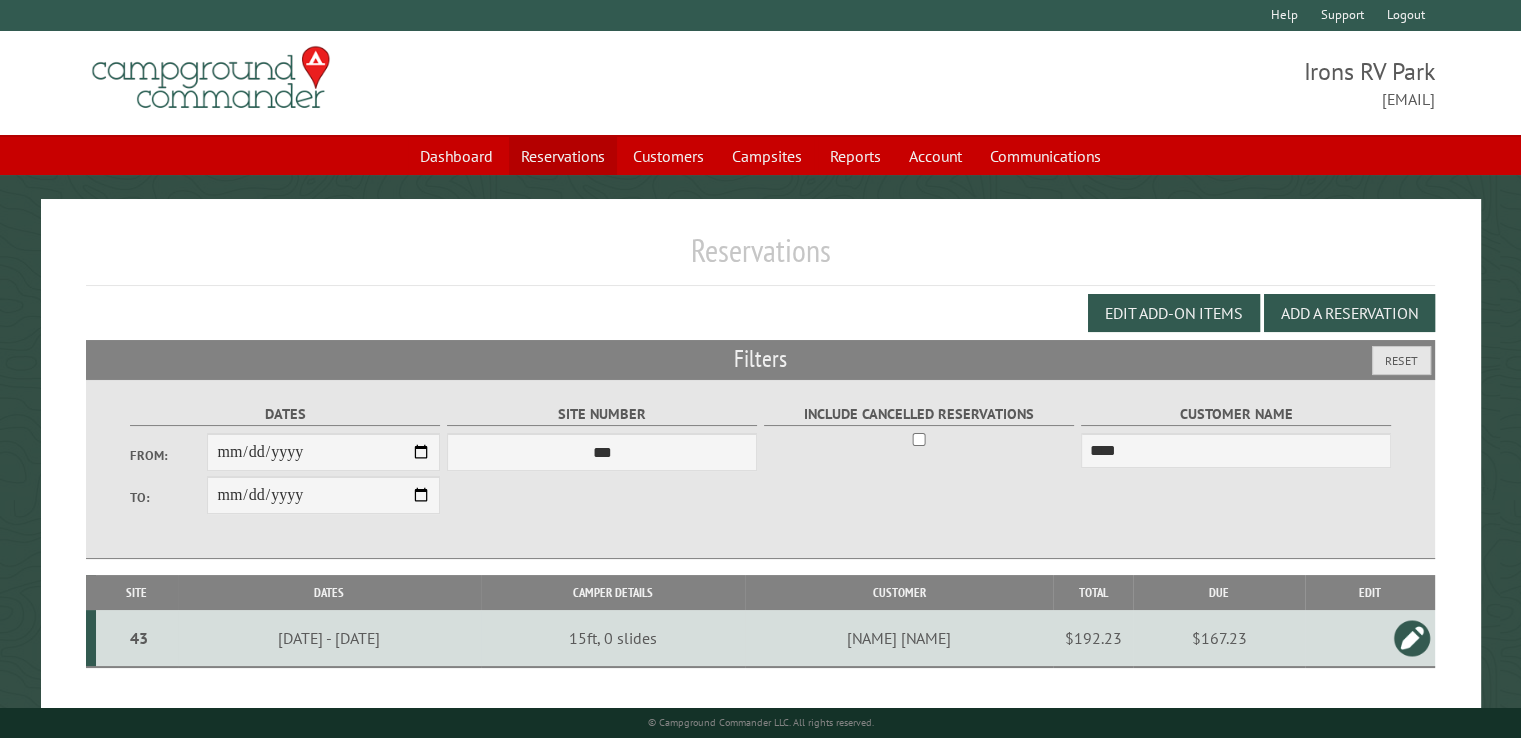 click on "Reservations" at bounding box center [563, 156] 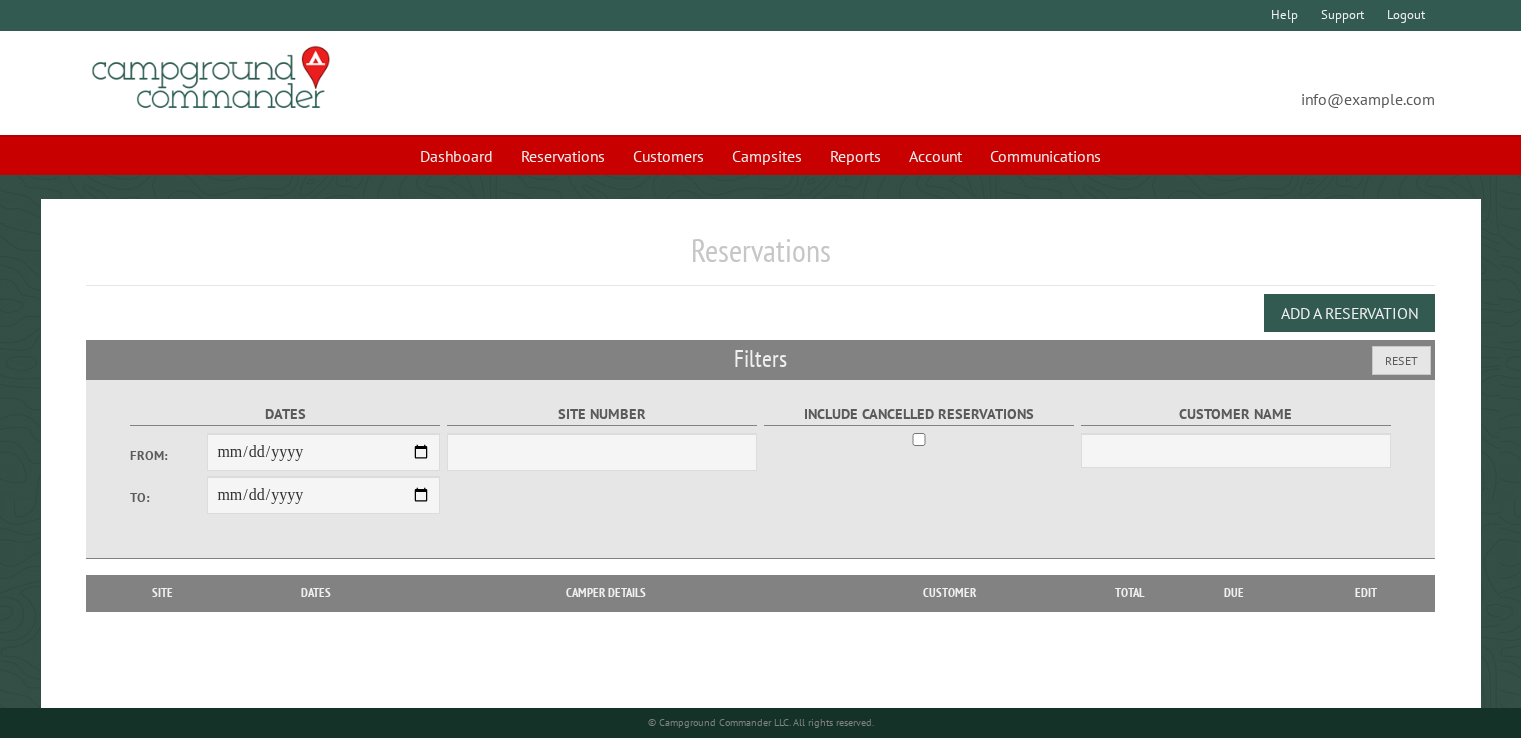 scroll, scrollTop: 0, scrollLeft: 0, axis: both 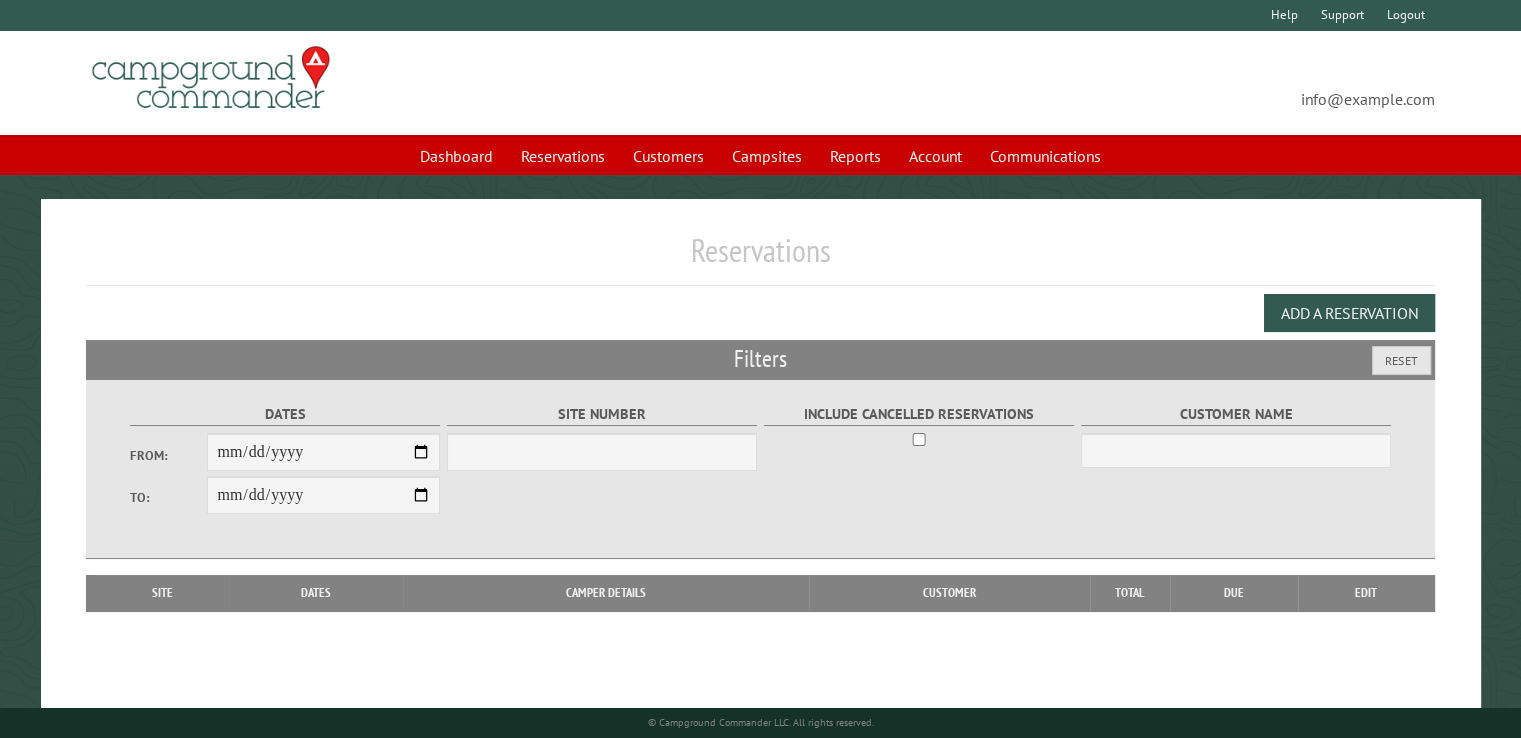 select on "***" 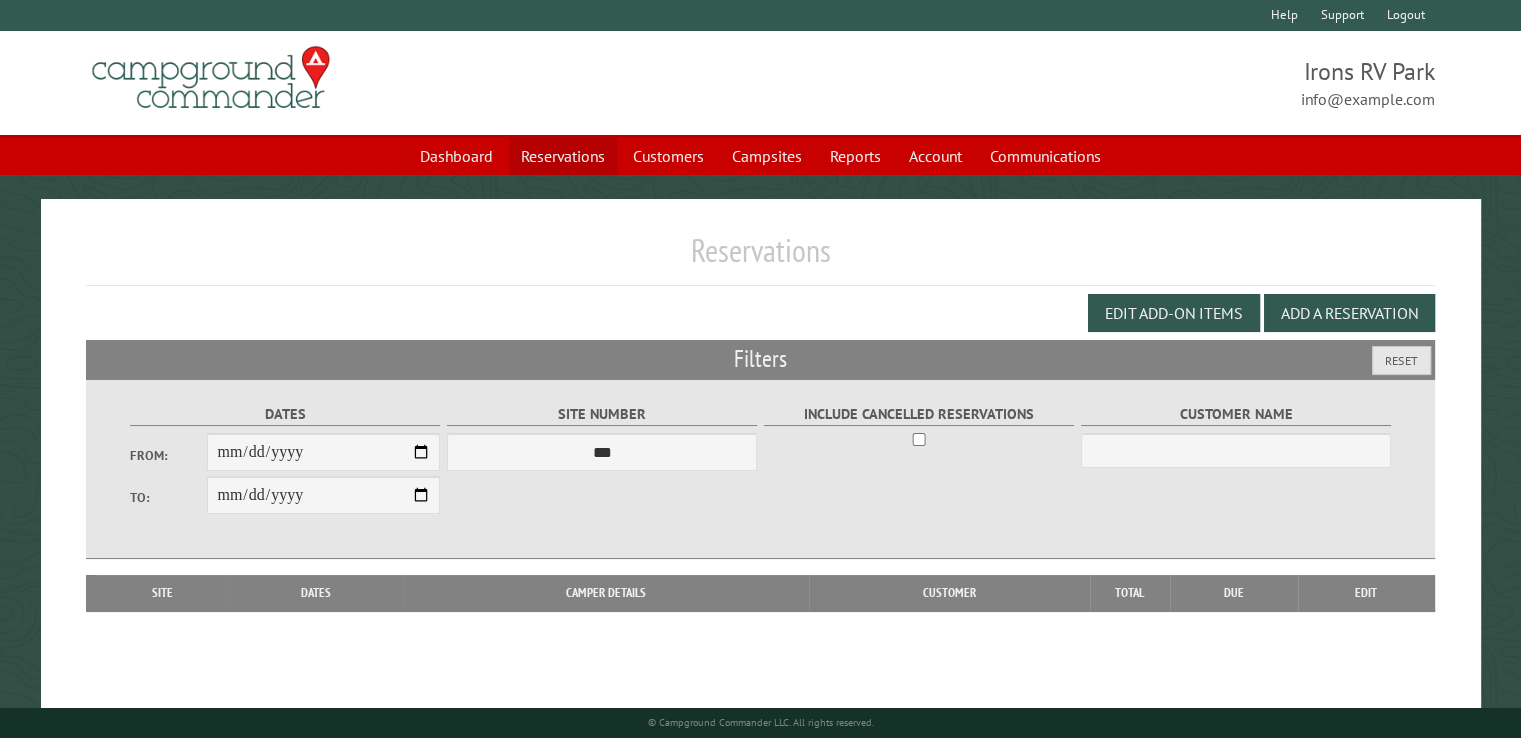 click on "Reservations" at bounding box center (563, 156) 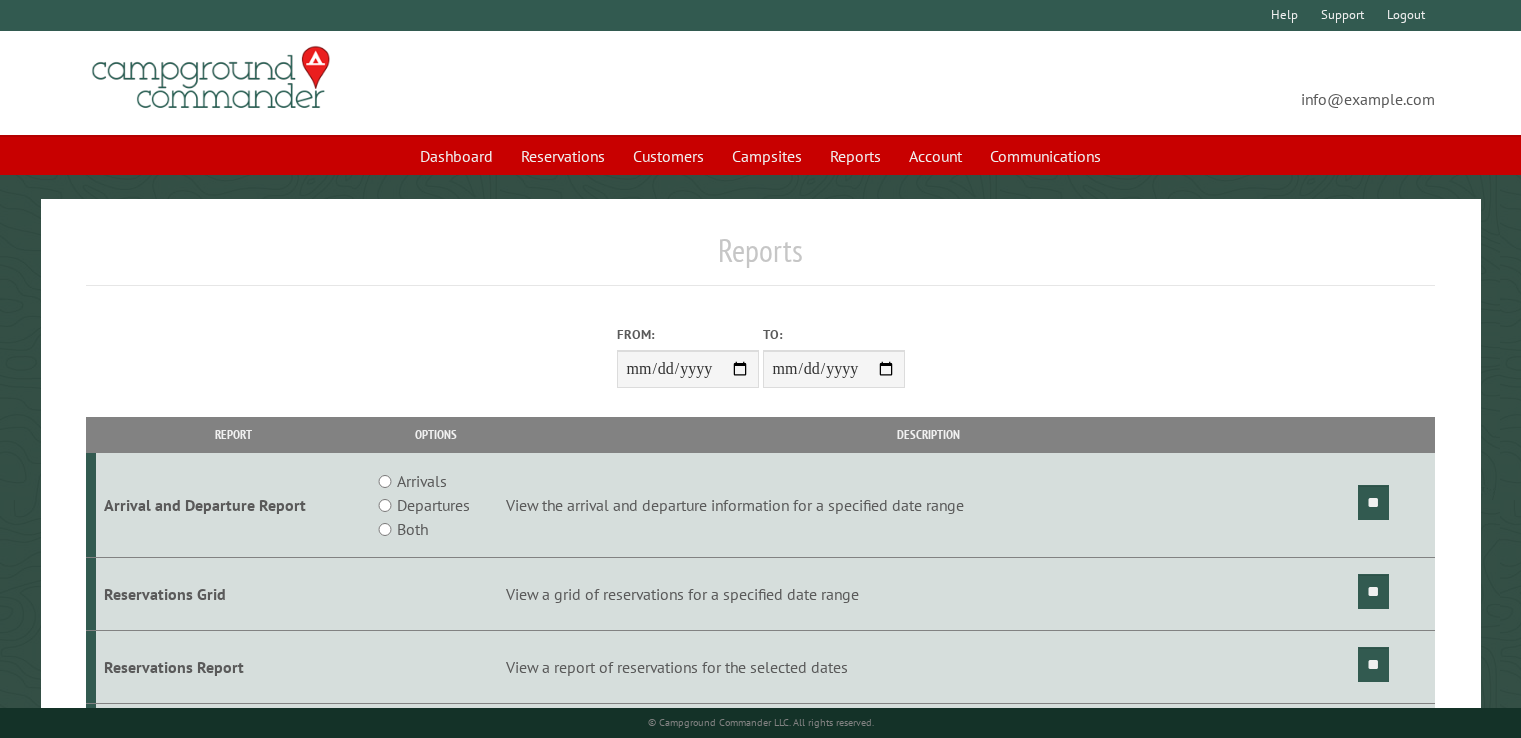 scroll, scrollTop: 0, scrollLeft: 0, axis: both 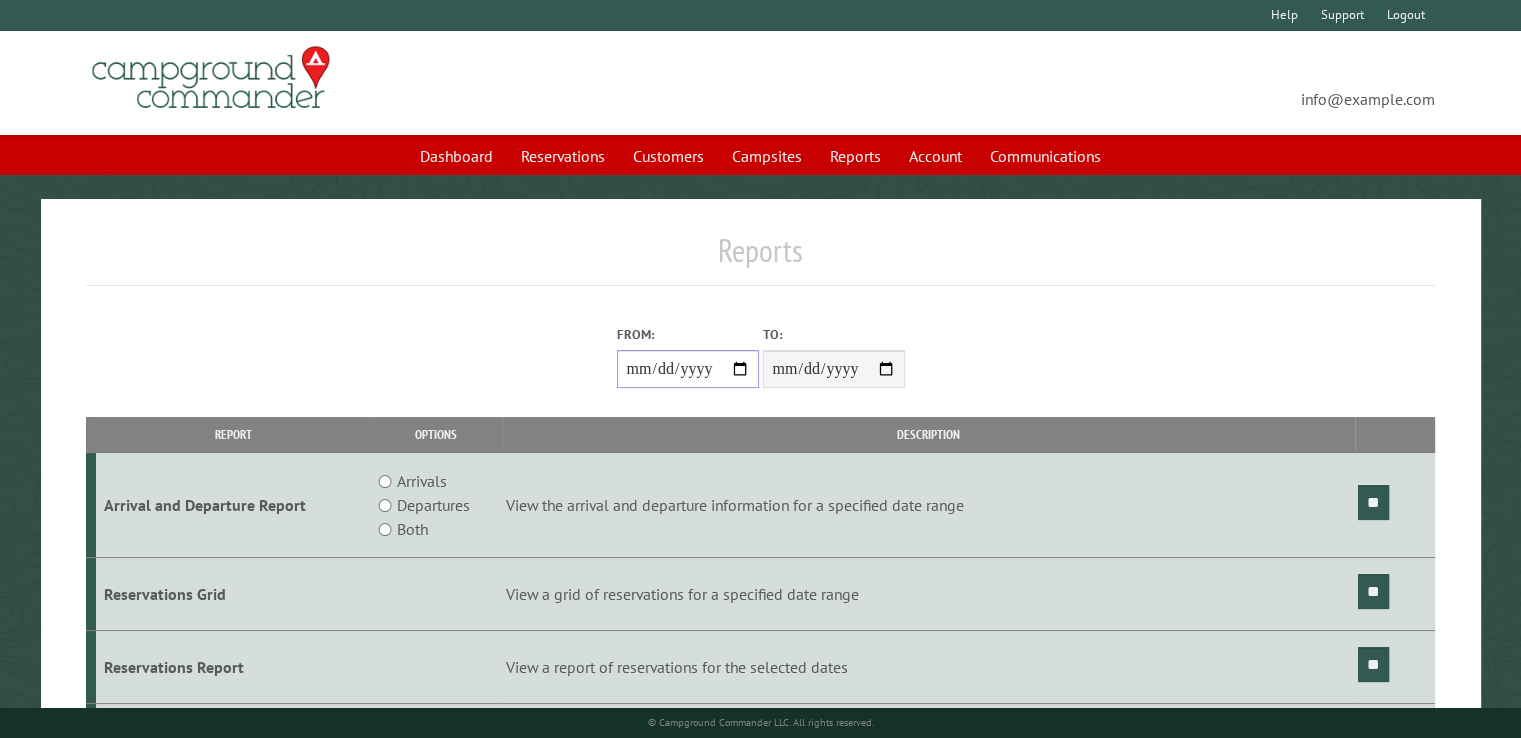 click on "From:" at bounding box center (688, 369) 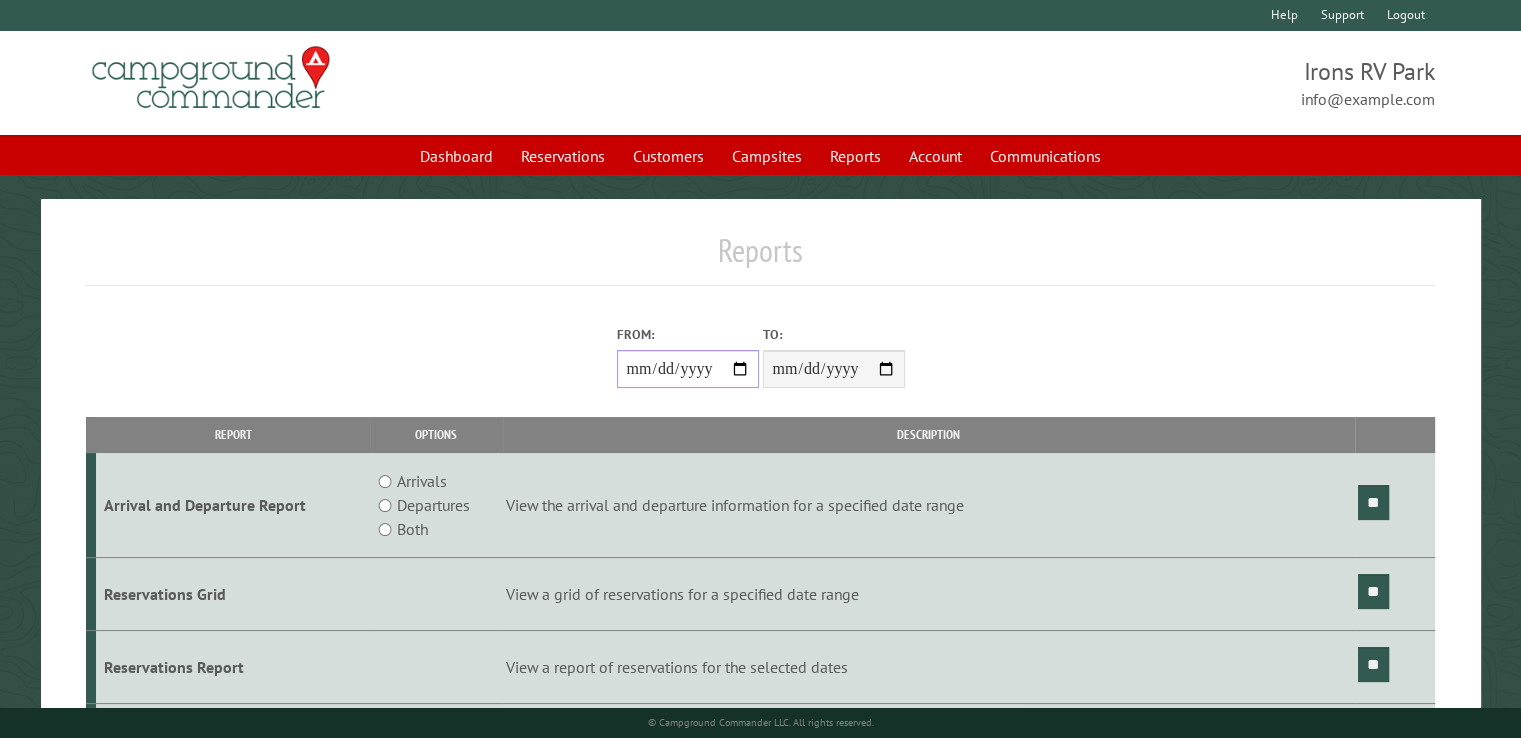 type on "**********" 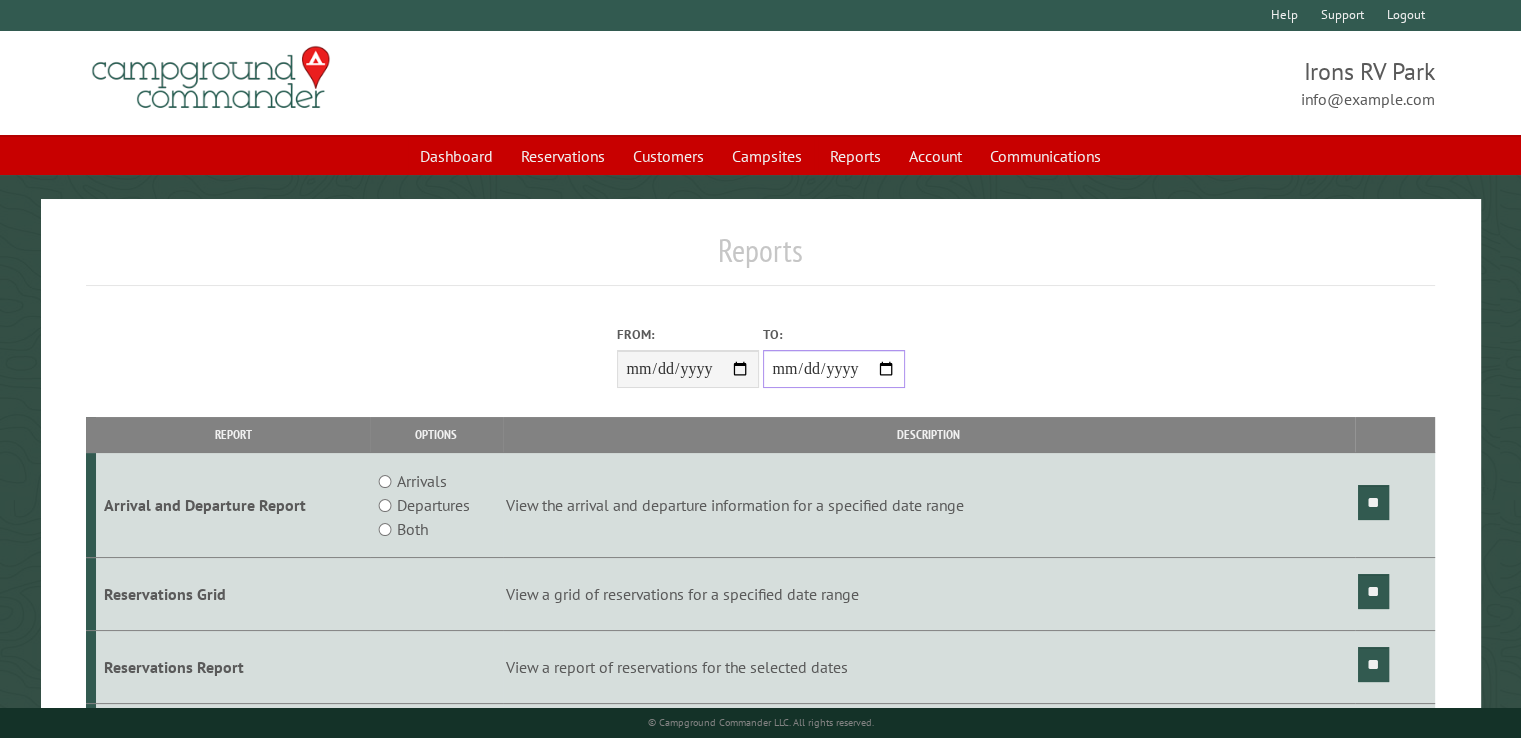 click on "**********" at bounding box center [834, 369] 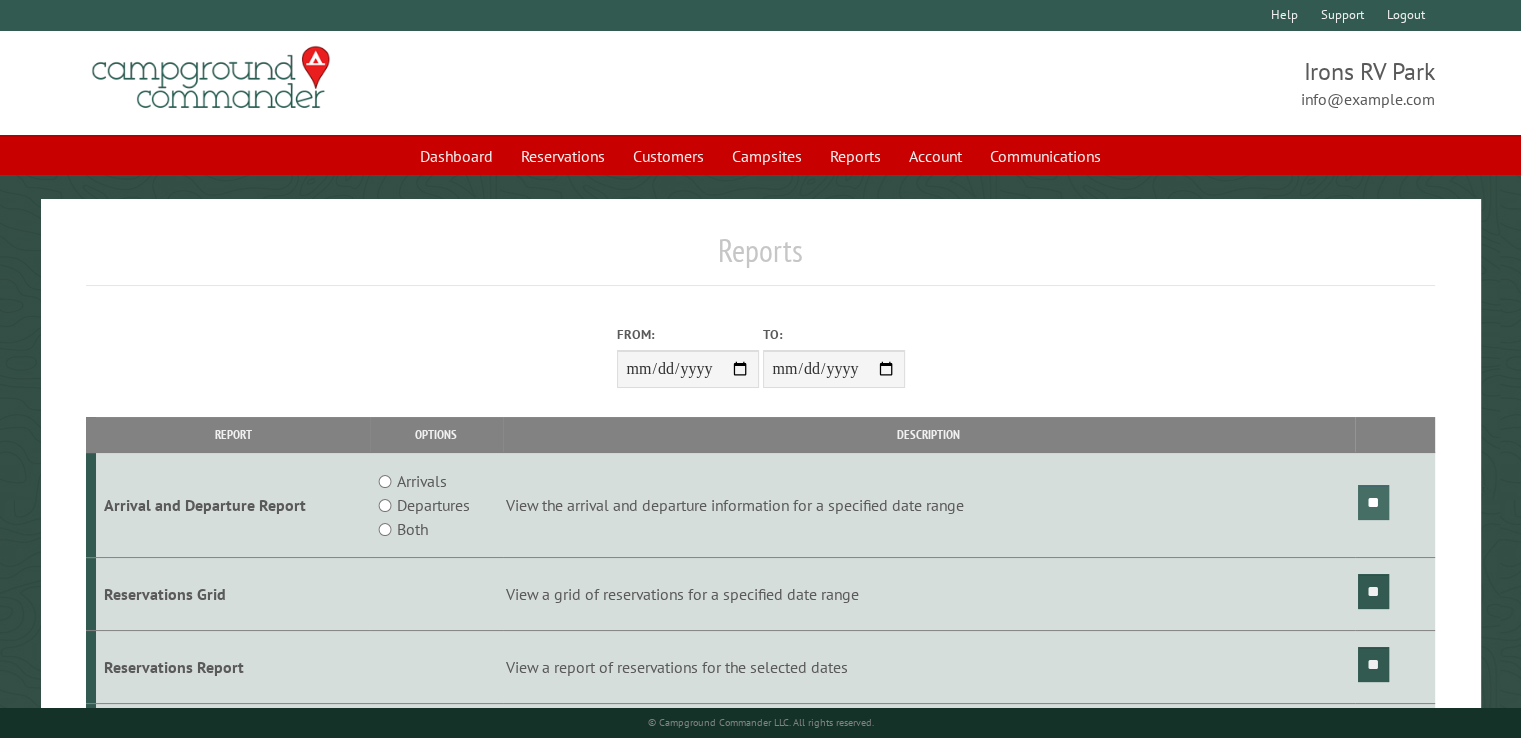 click on "**" at bounding box center (1373, 502) 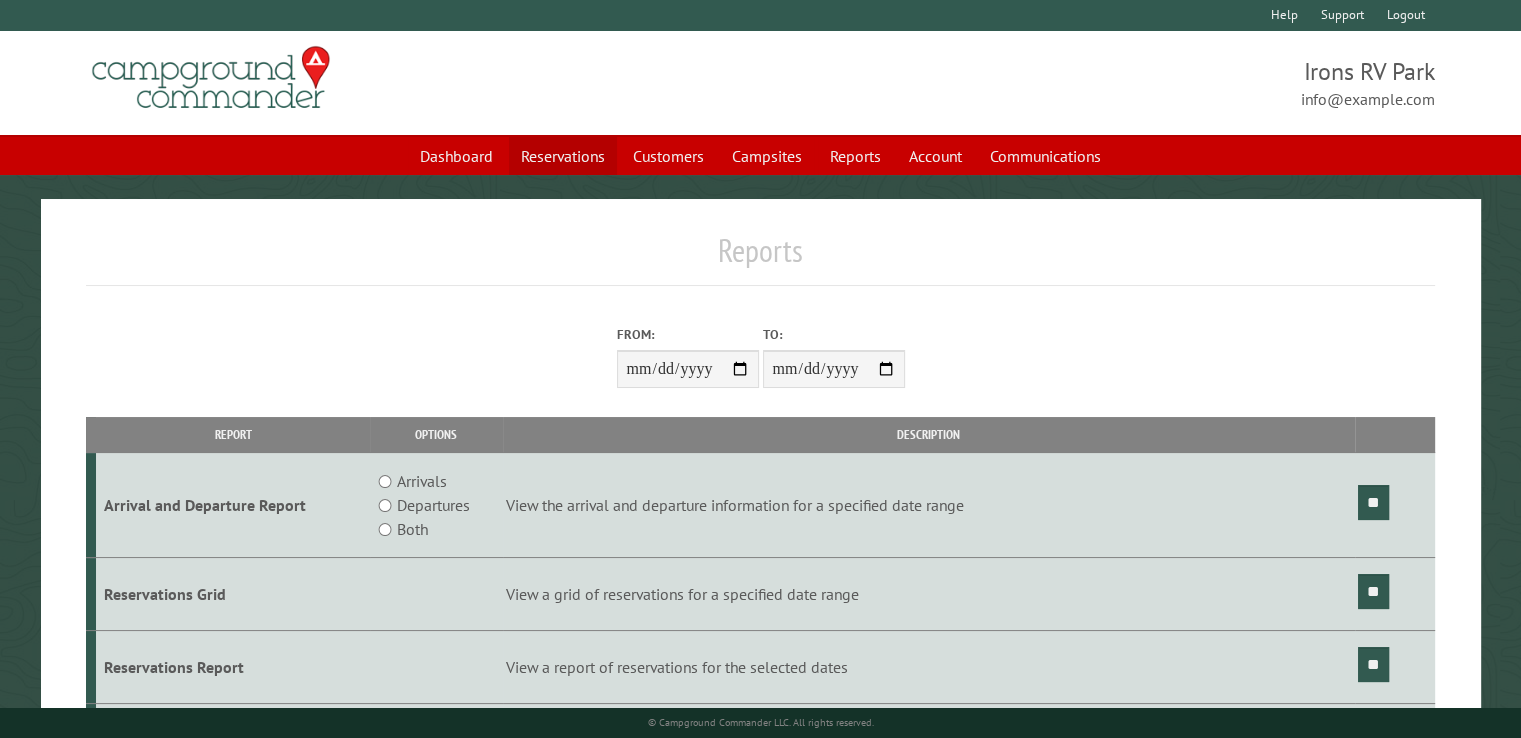 click on "Reservations" at bounding box center (563, 156) 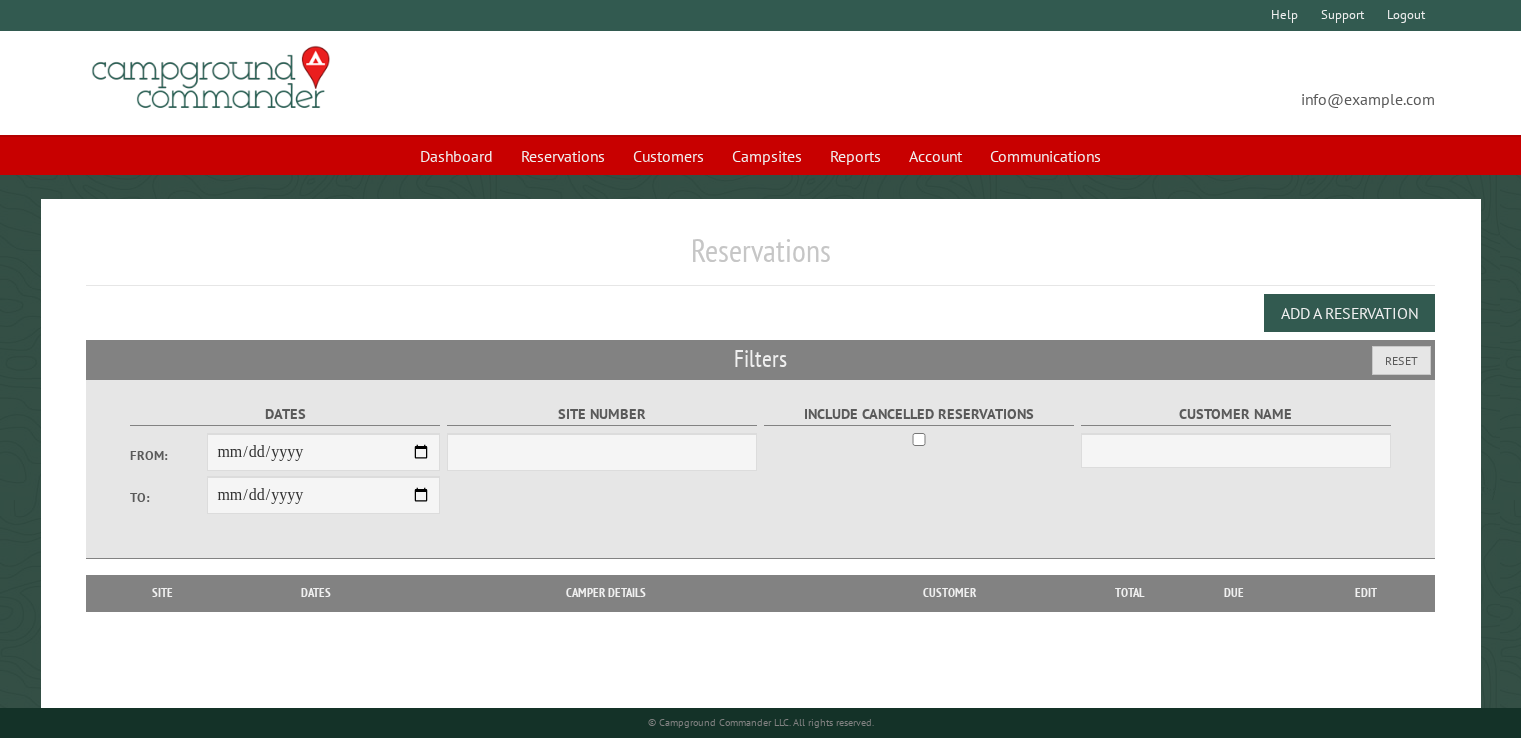 scroll, scrollTop: 0, scrollLeft: 0, axis: both 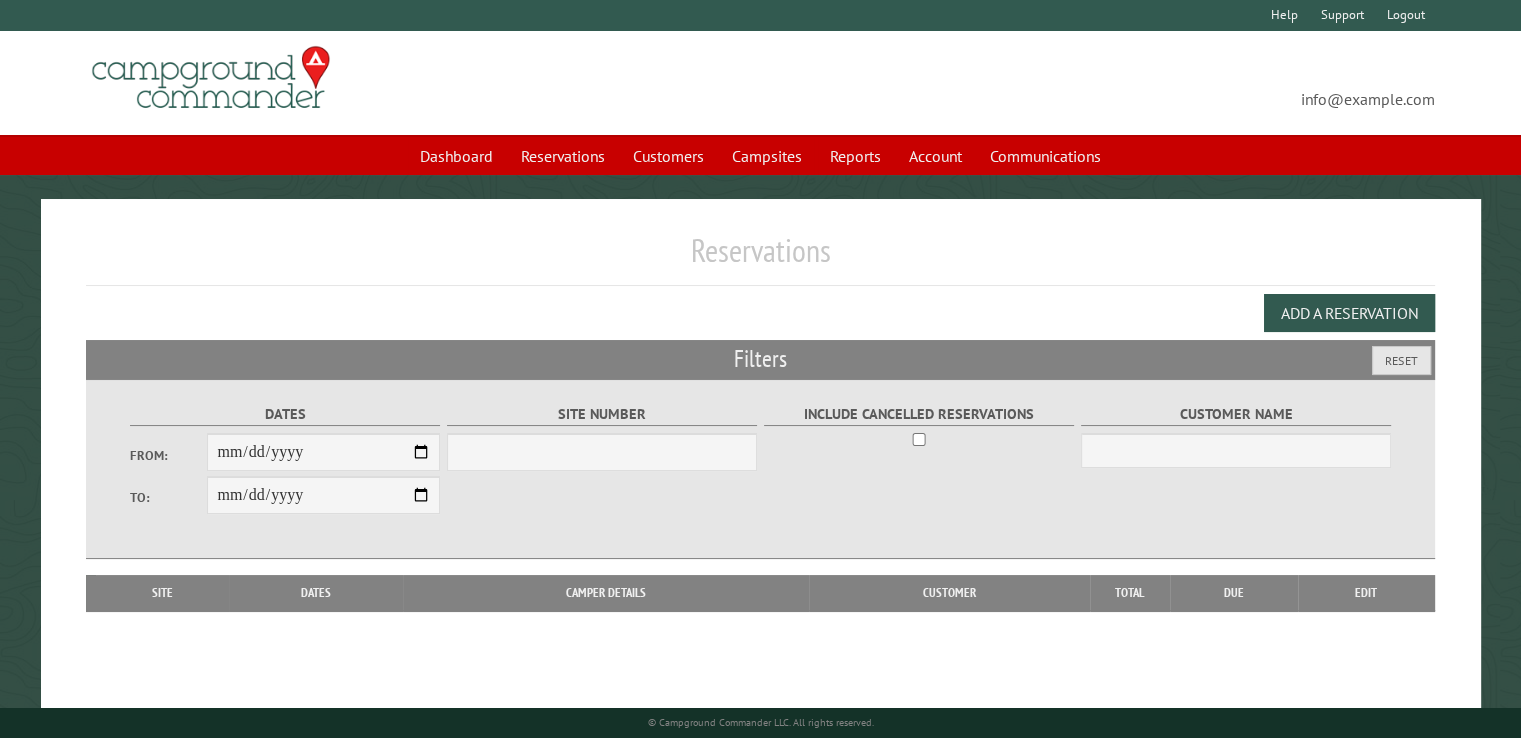 select on "***" 